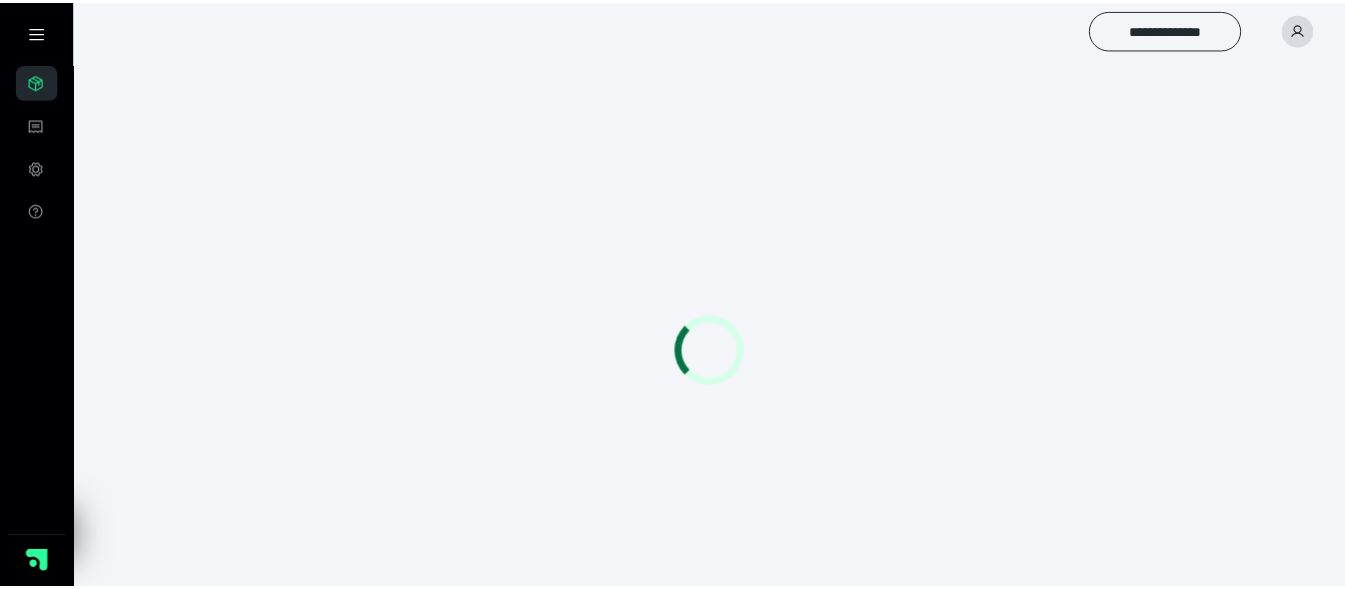 scroll, scrollTop: 0, scrollLeft: 0, axis: both 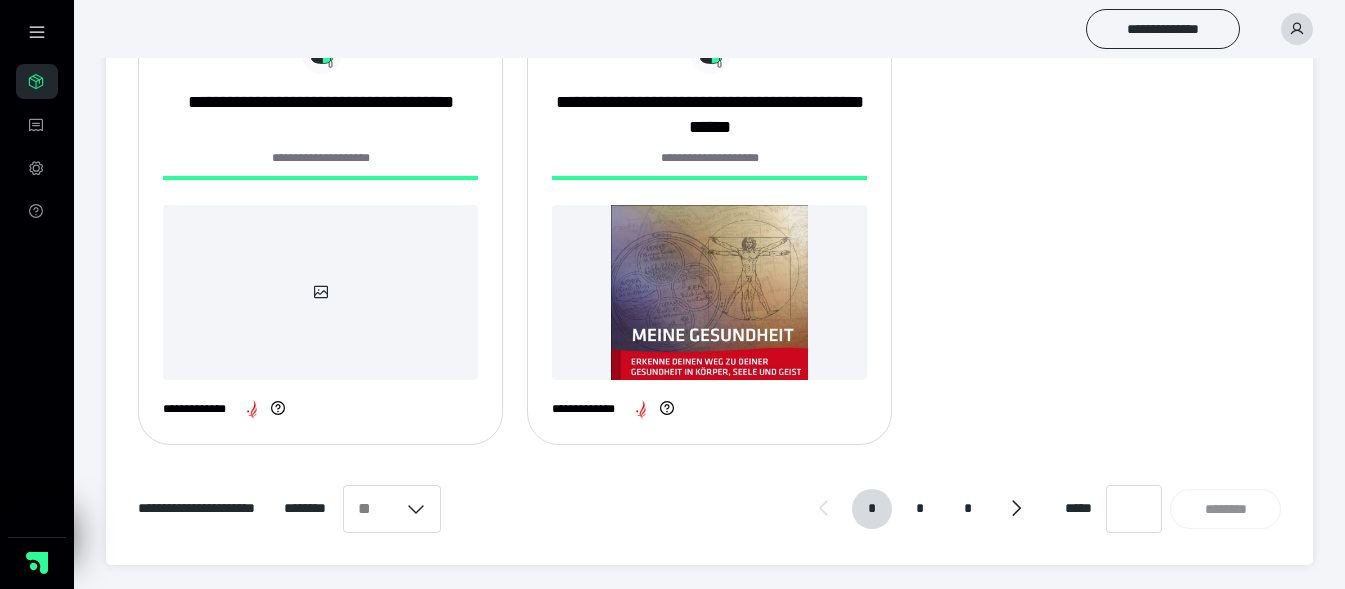 click on "* * *" at bounding box center [920, 509] 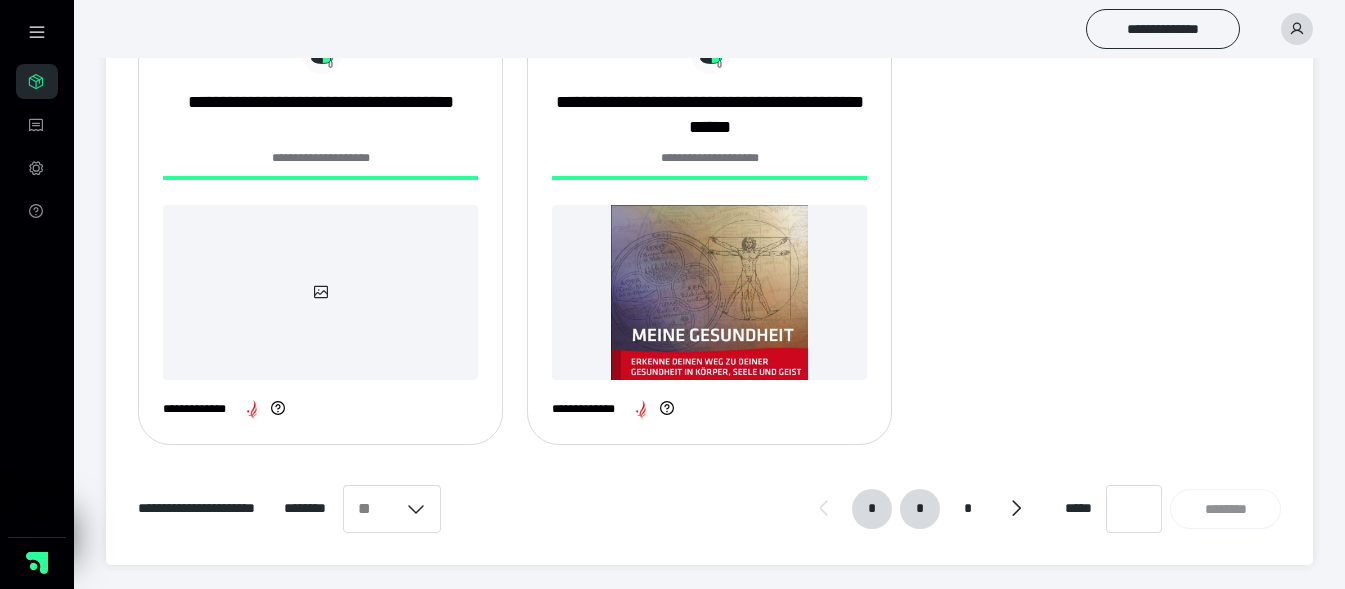 click on "*" at bounding box center (920, 509) 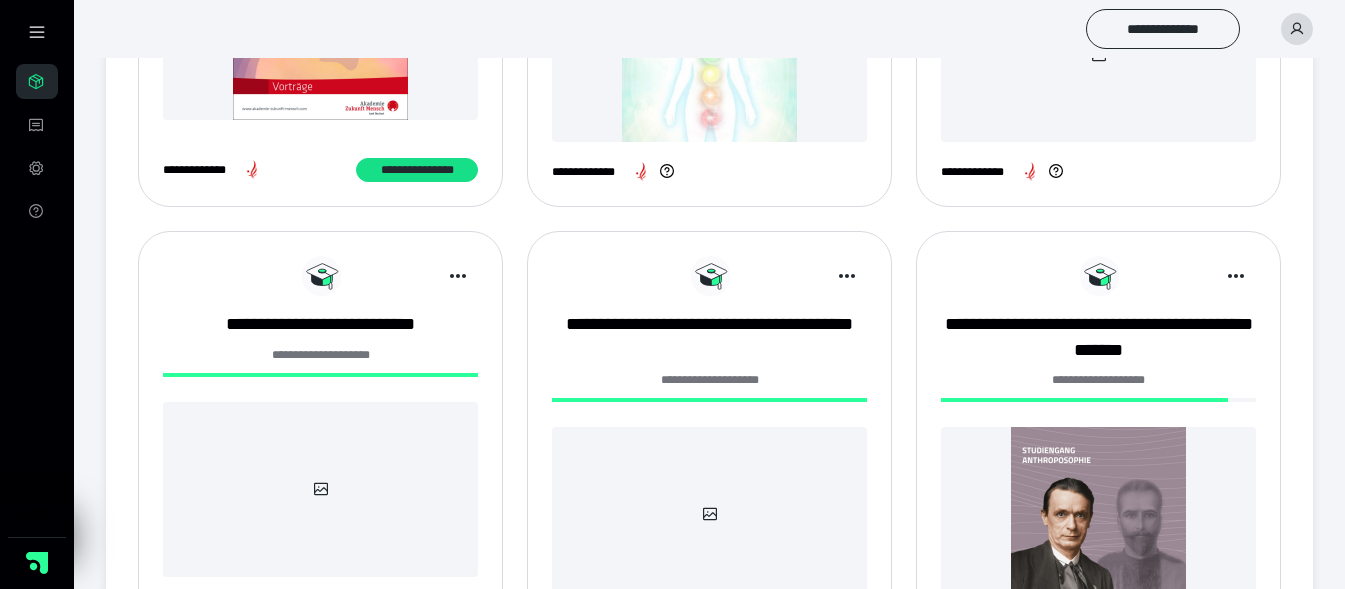 scroll, scrollTop: 600, scrollLeft: 0, axis: vertical 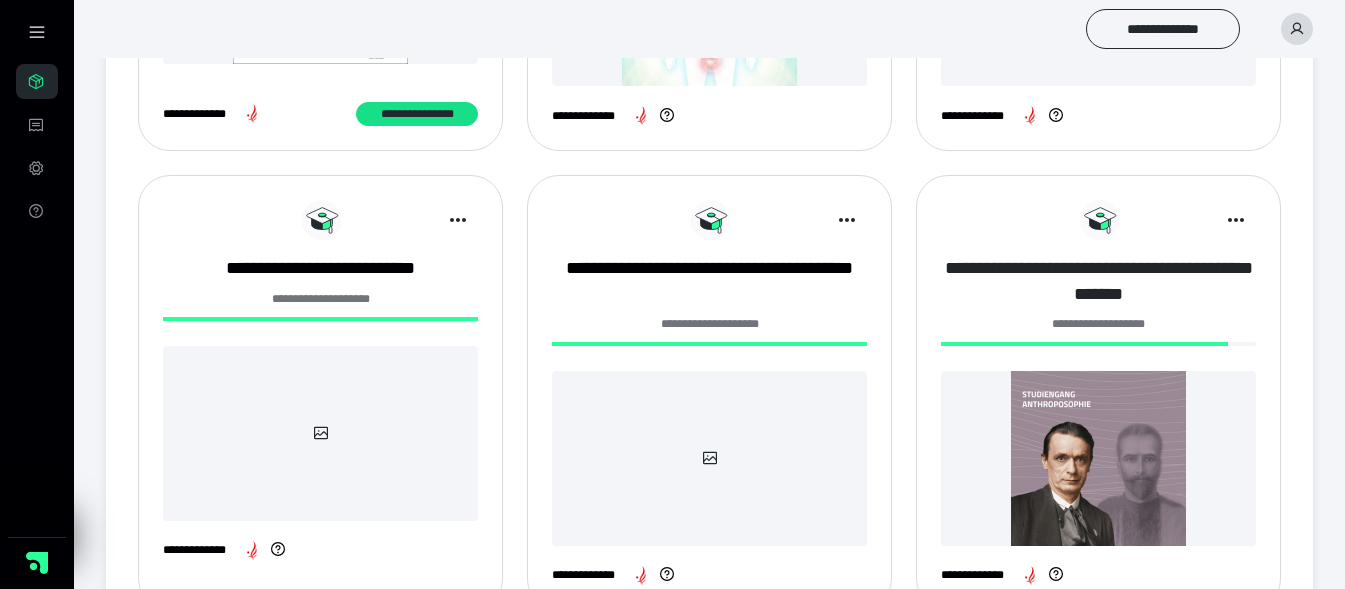drag, startPoint x: 1067, startPoint y: 277, endPoint x: 1057, endPoint y: 286, distance: 13.453624 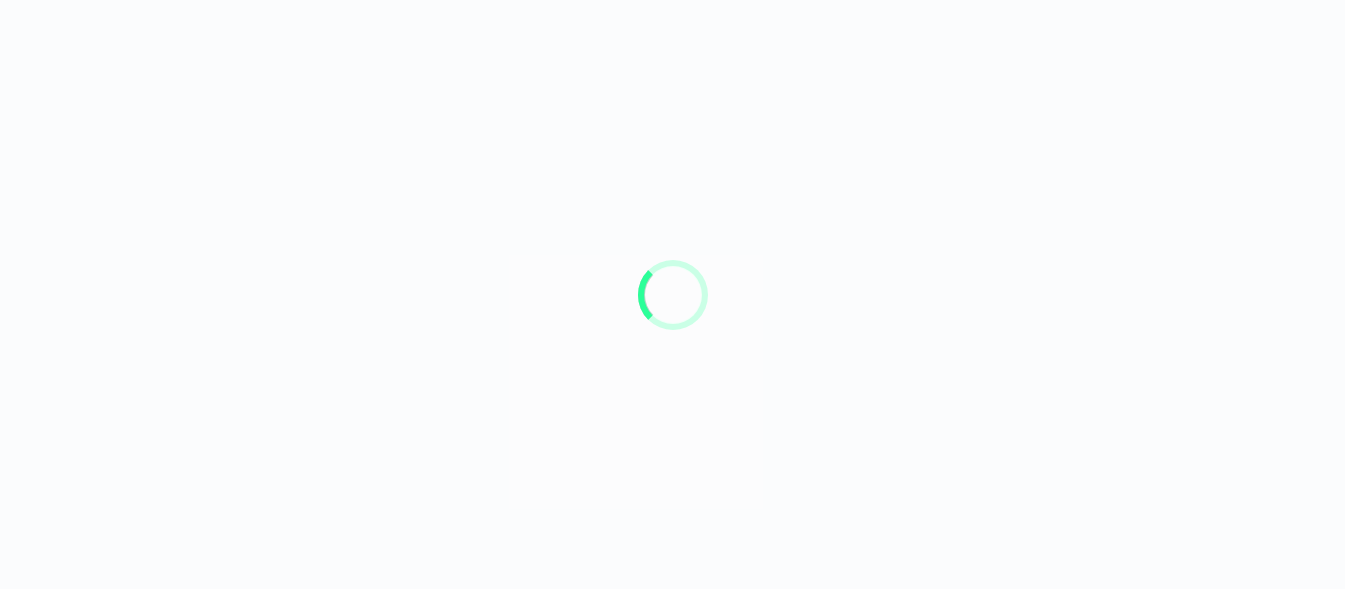 scroll, scrollTop: 0, scrollLeft: 0, axis: both 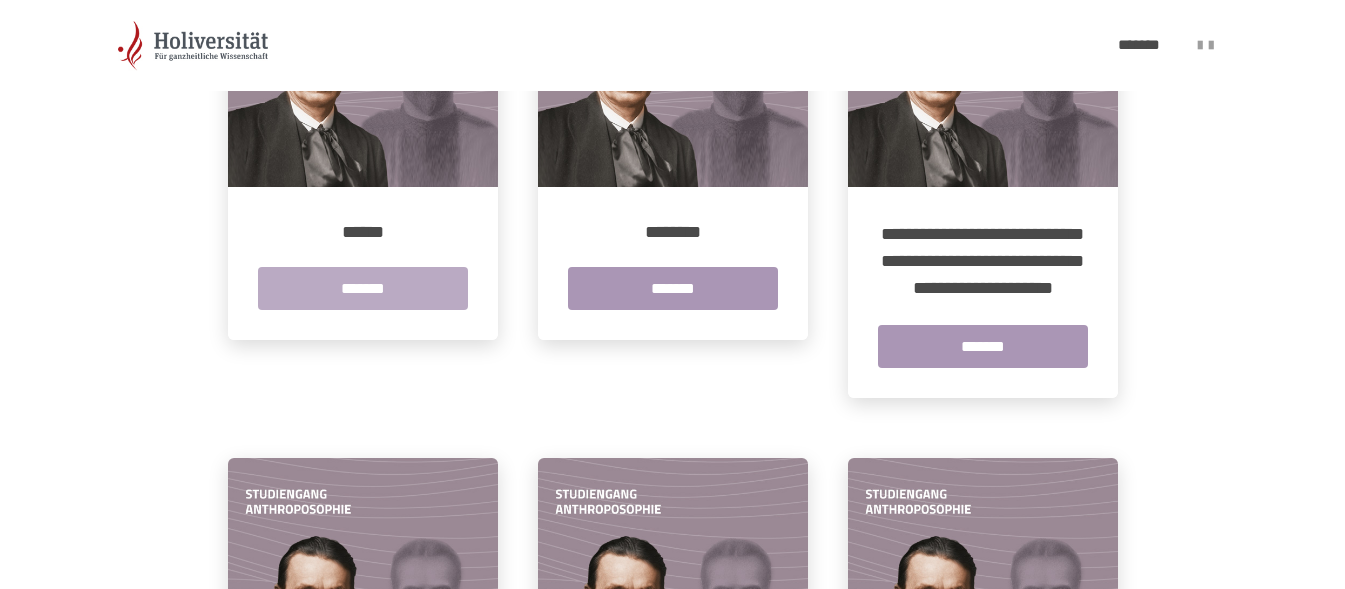 click on "*******" at bounding box center [363, 288] 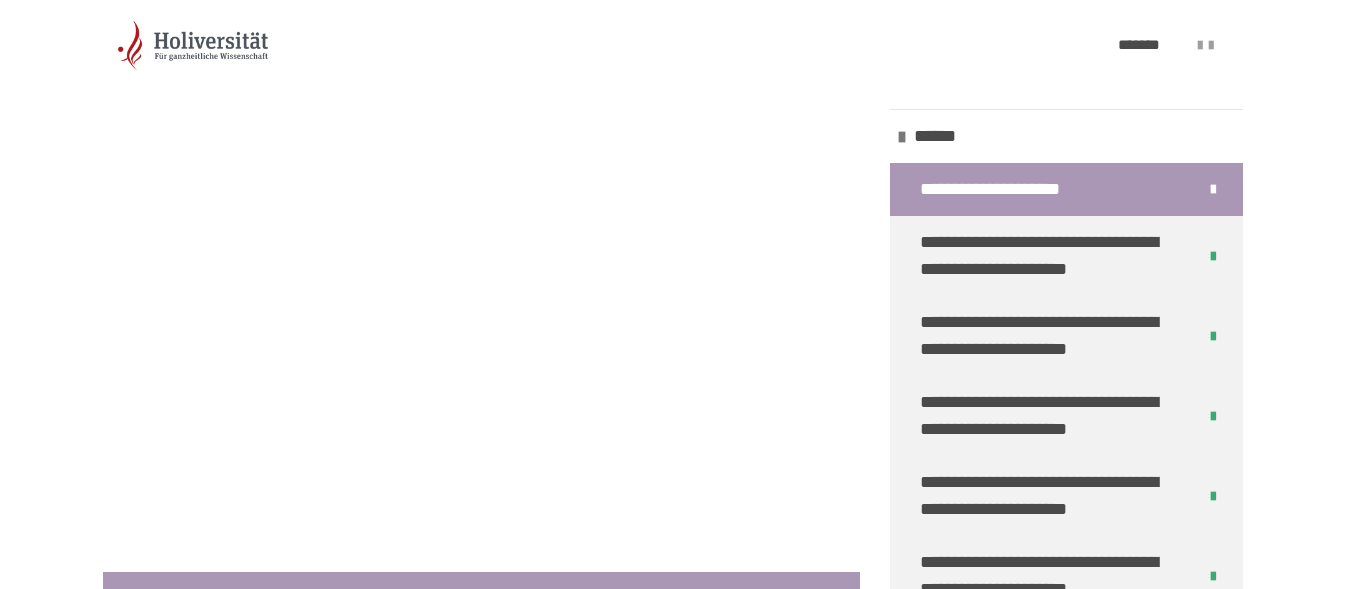 scroll, scrollTop: 519, scrollLeft: 0, axis: vertical 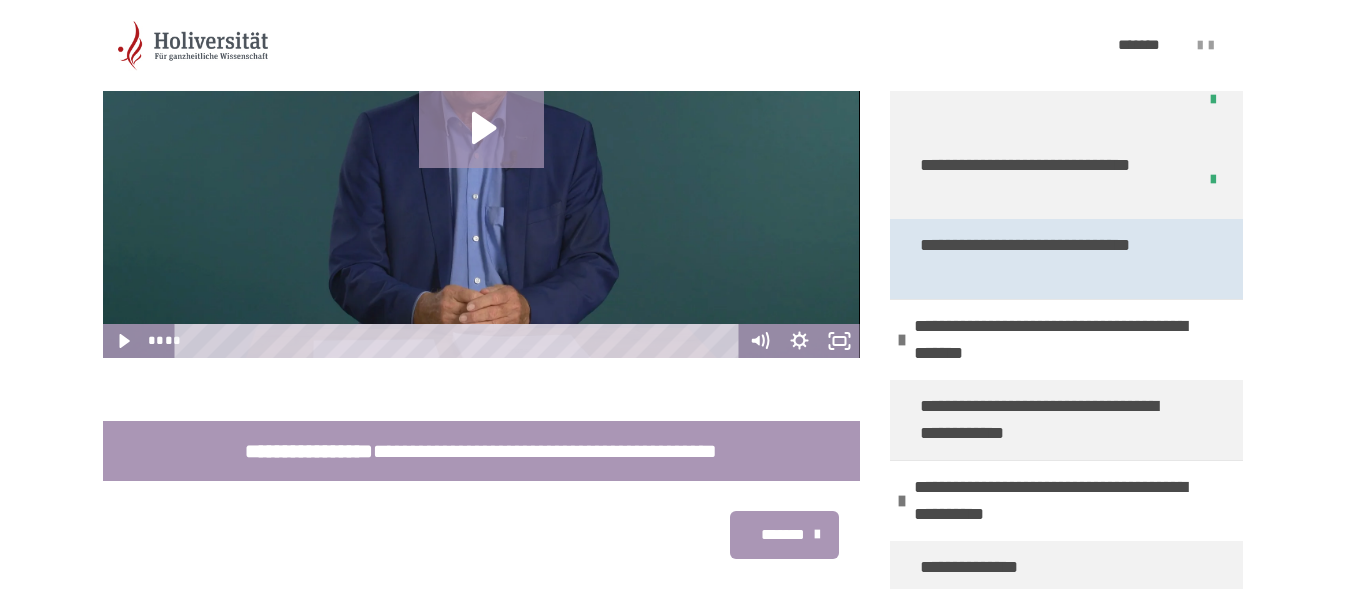 click on "**********" at bounding box center [1051, 259] 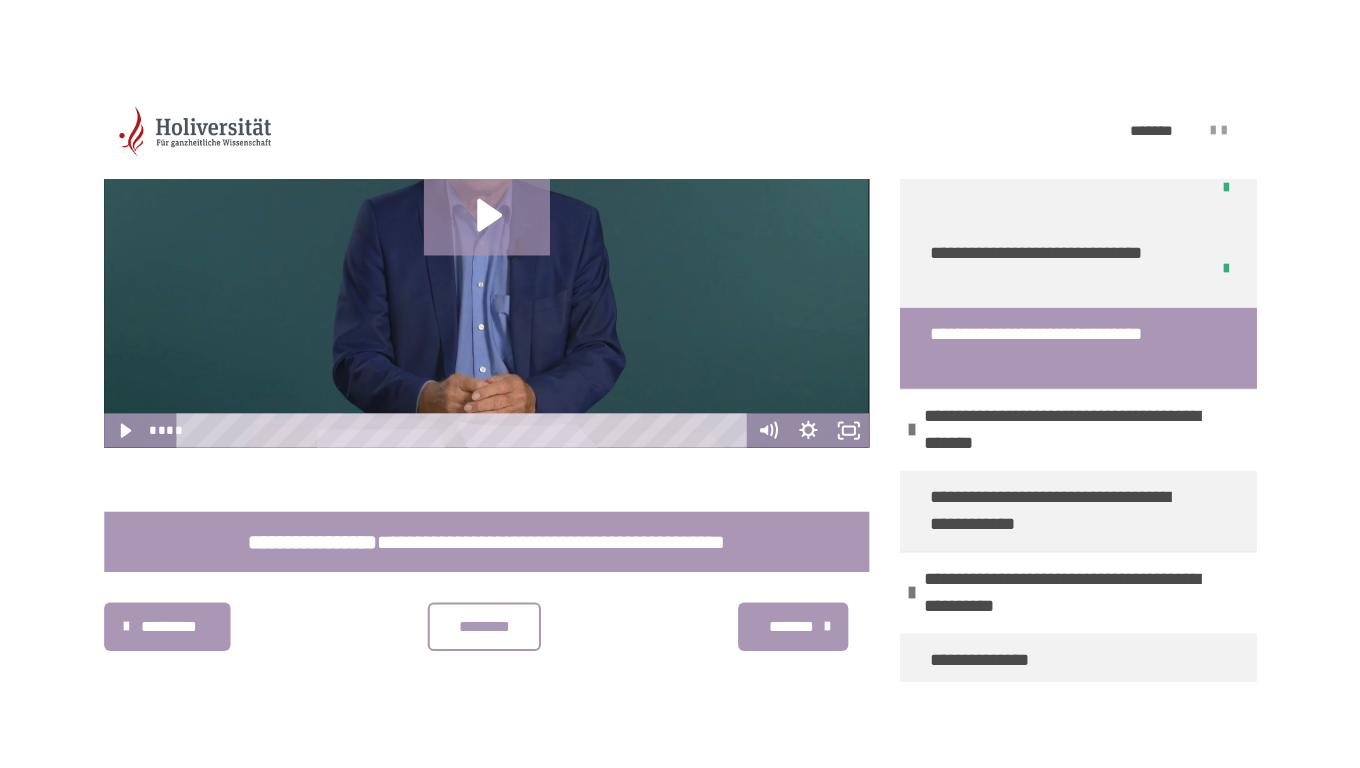 scroll, scrollTop: 381, scrollLeft: 0, axis: vertical 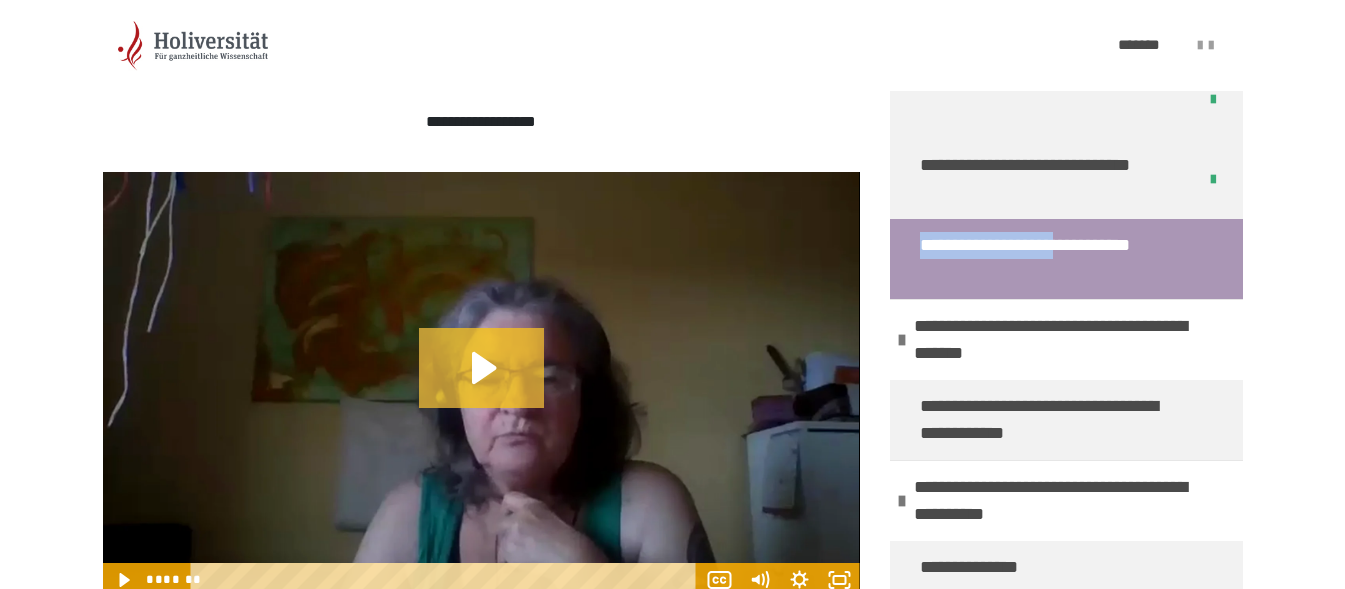 click 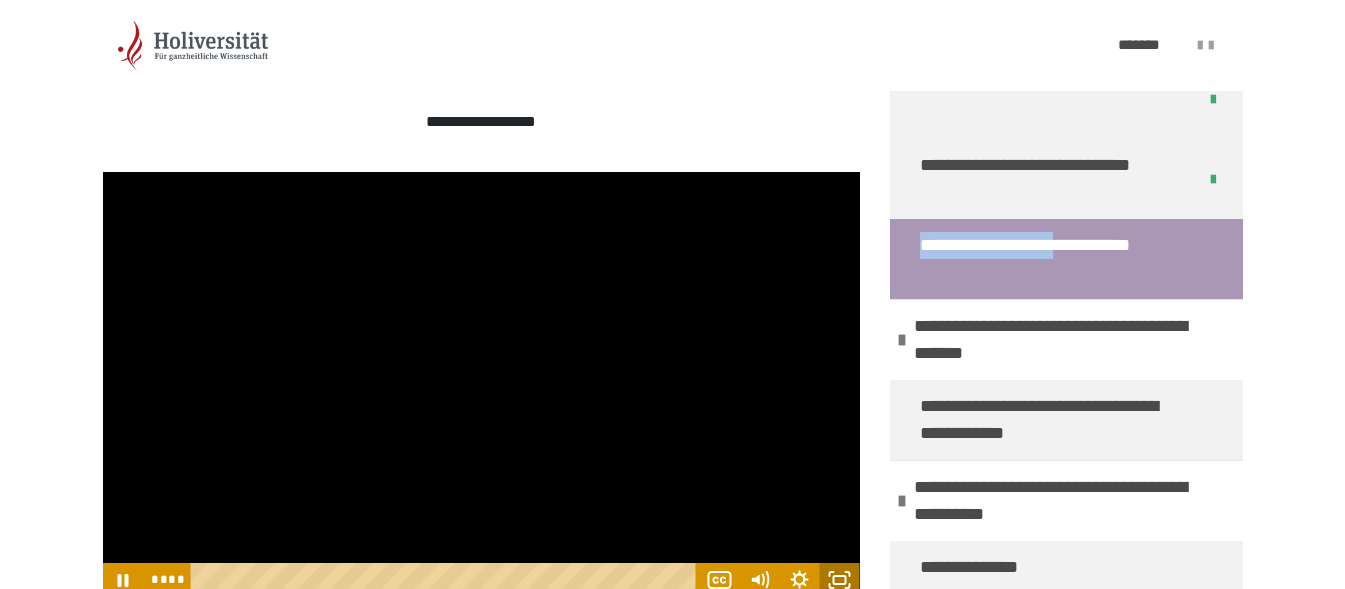 click 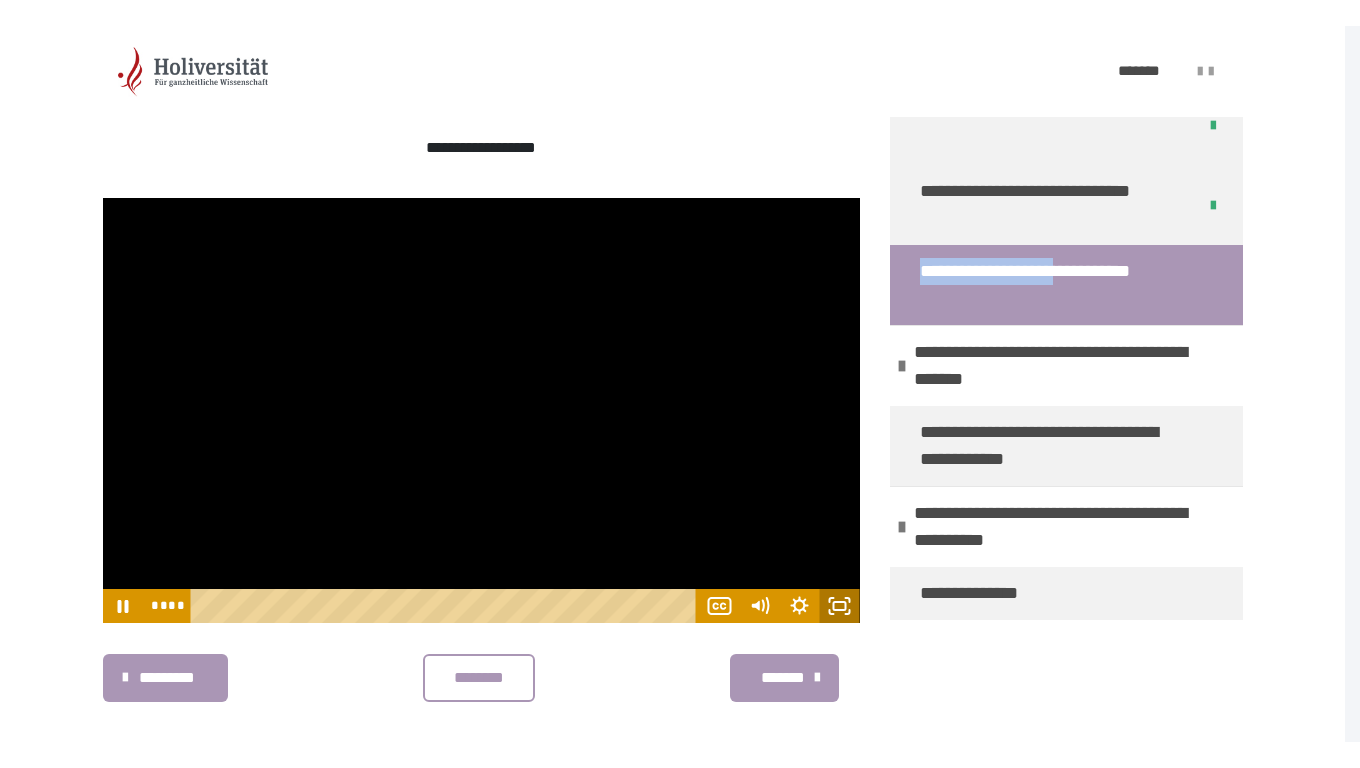 scroll, scrollTop: 7125, scrollLeft: 0, axis: vertical 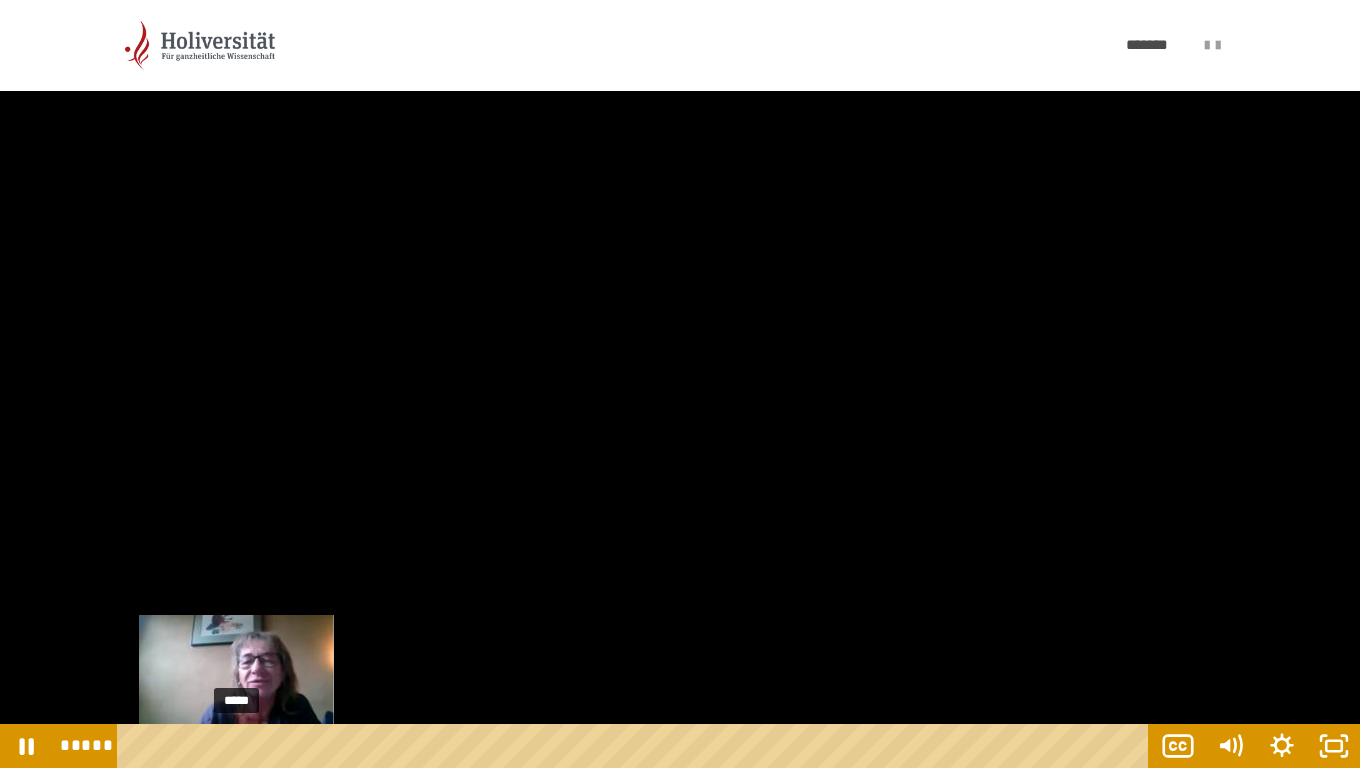 click on "*****" at bounding box center (637, 746) 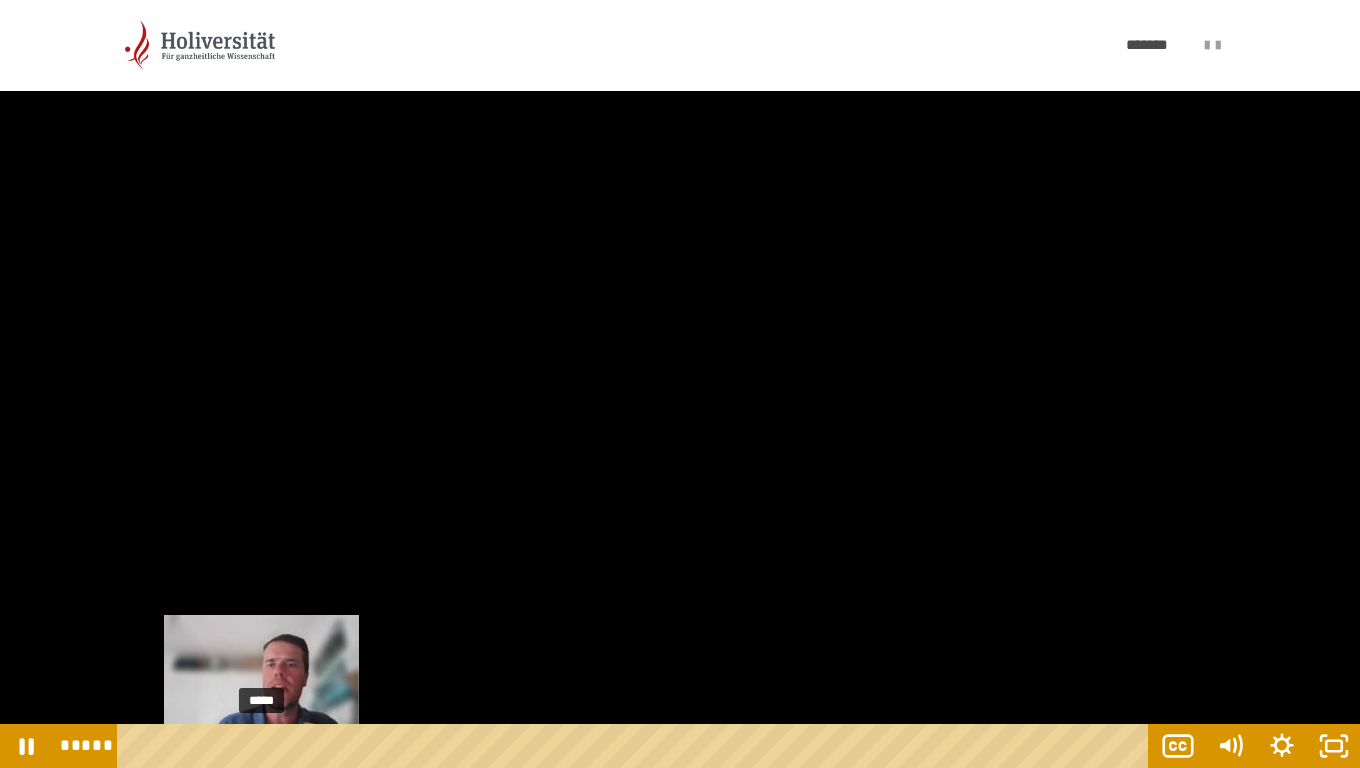 click on "*****" at bounding box center (637, 746) 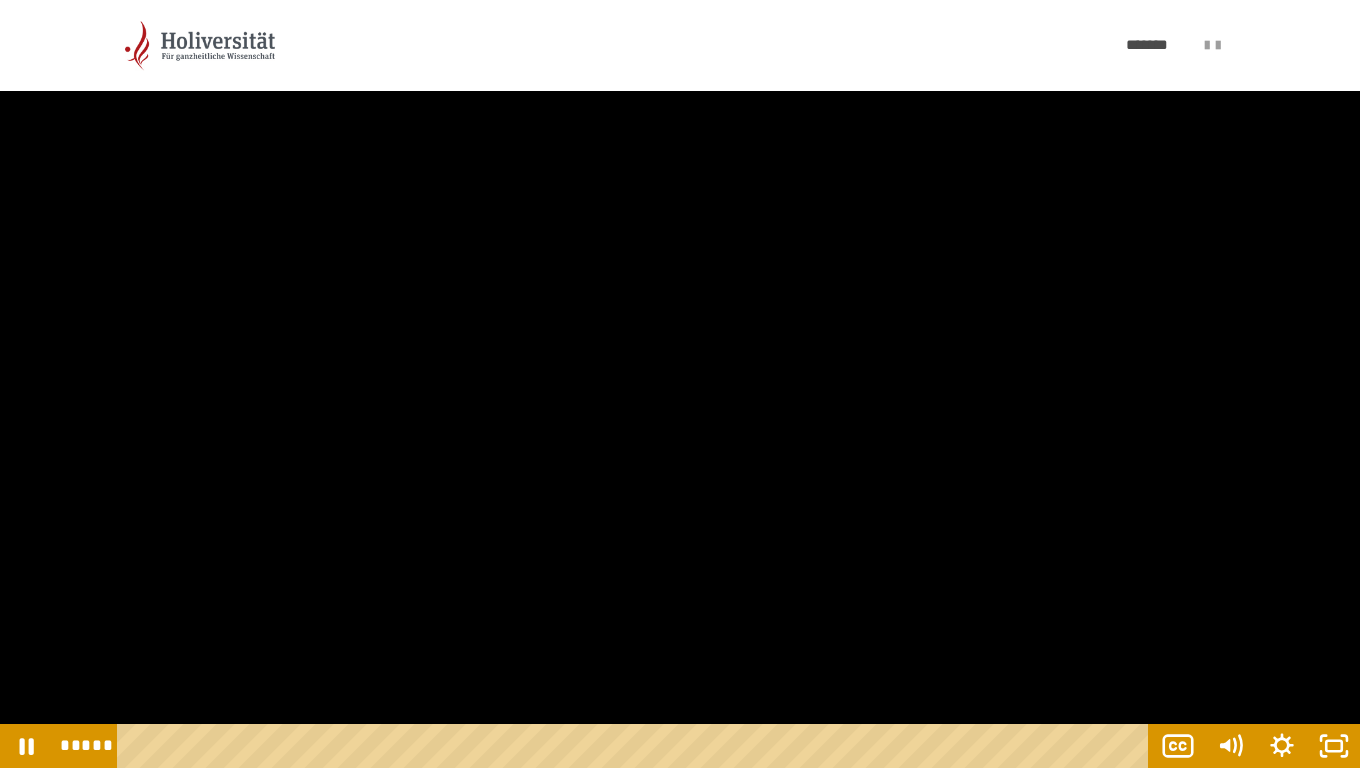 click at bounding box center [680, 384] 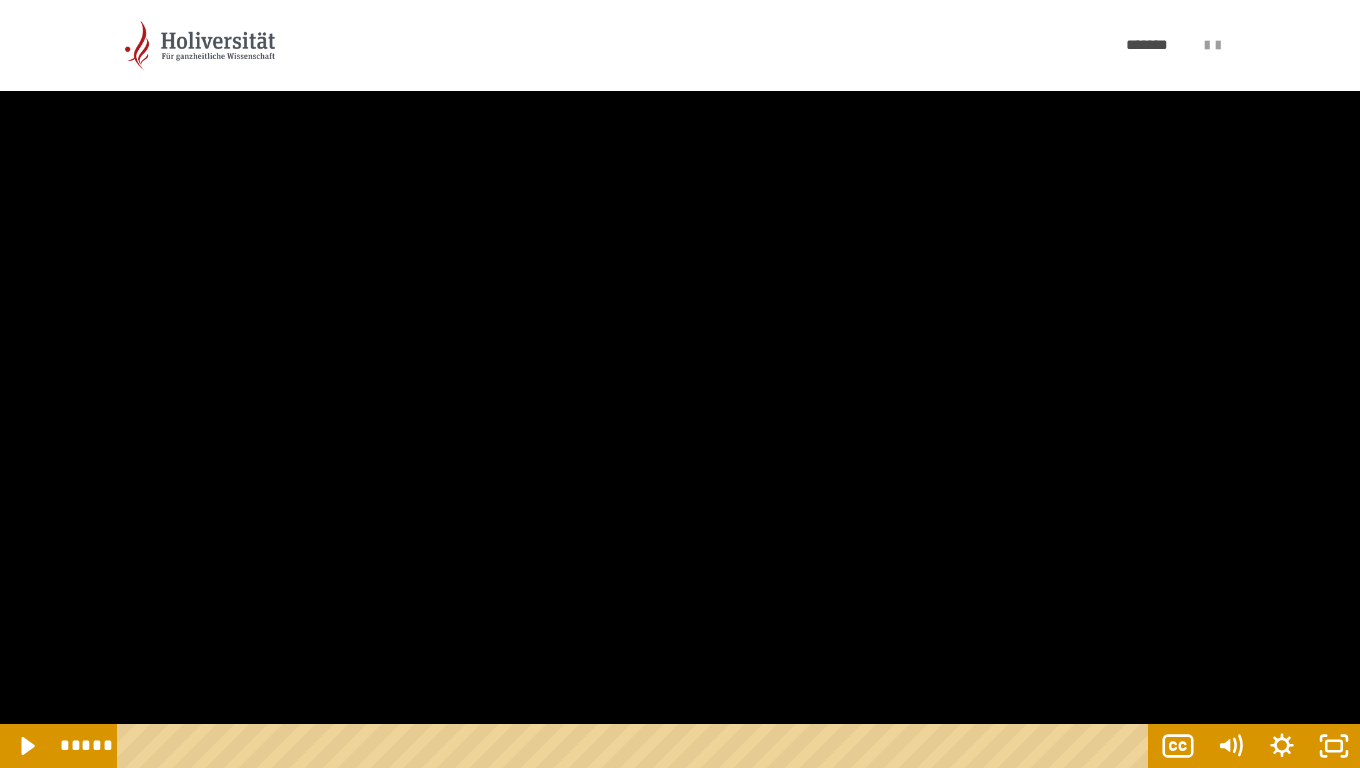 click at bounding box center (680, 384) 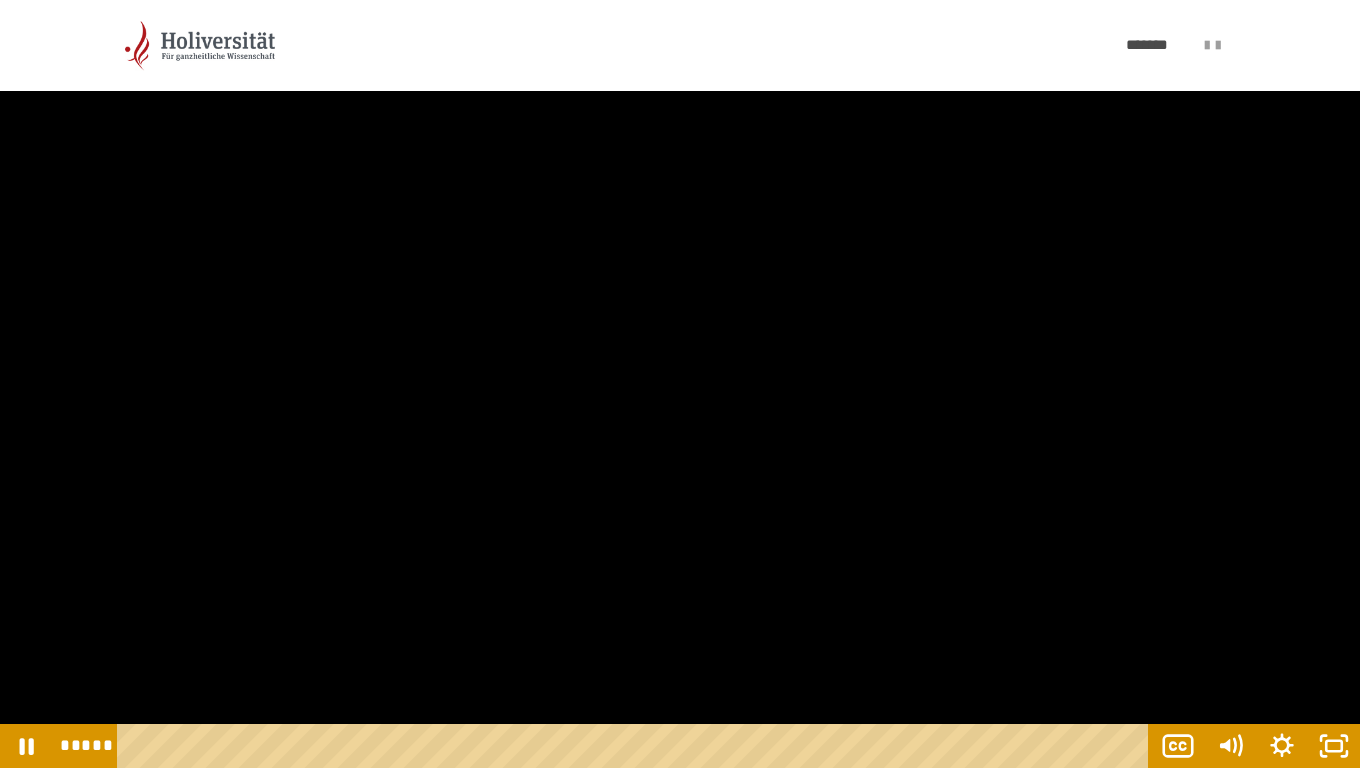 click at bounding box center (680, 384) 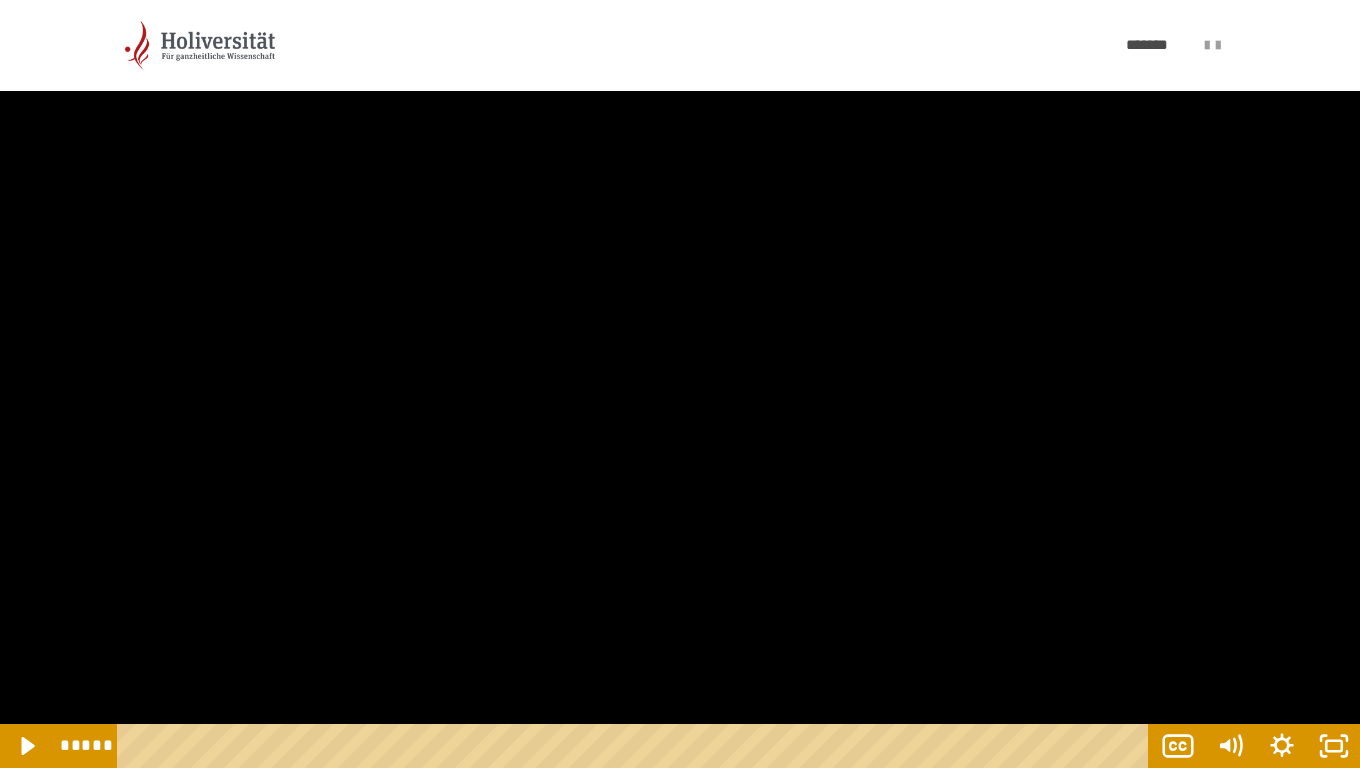 click at bounding box center (680, 384) 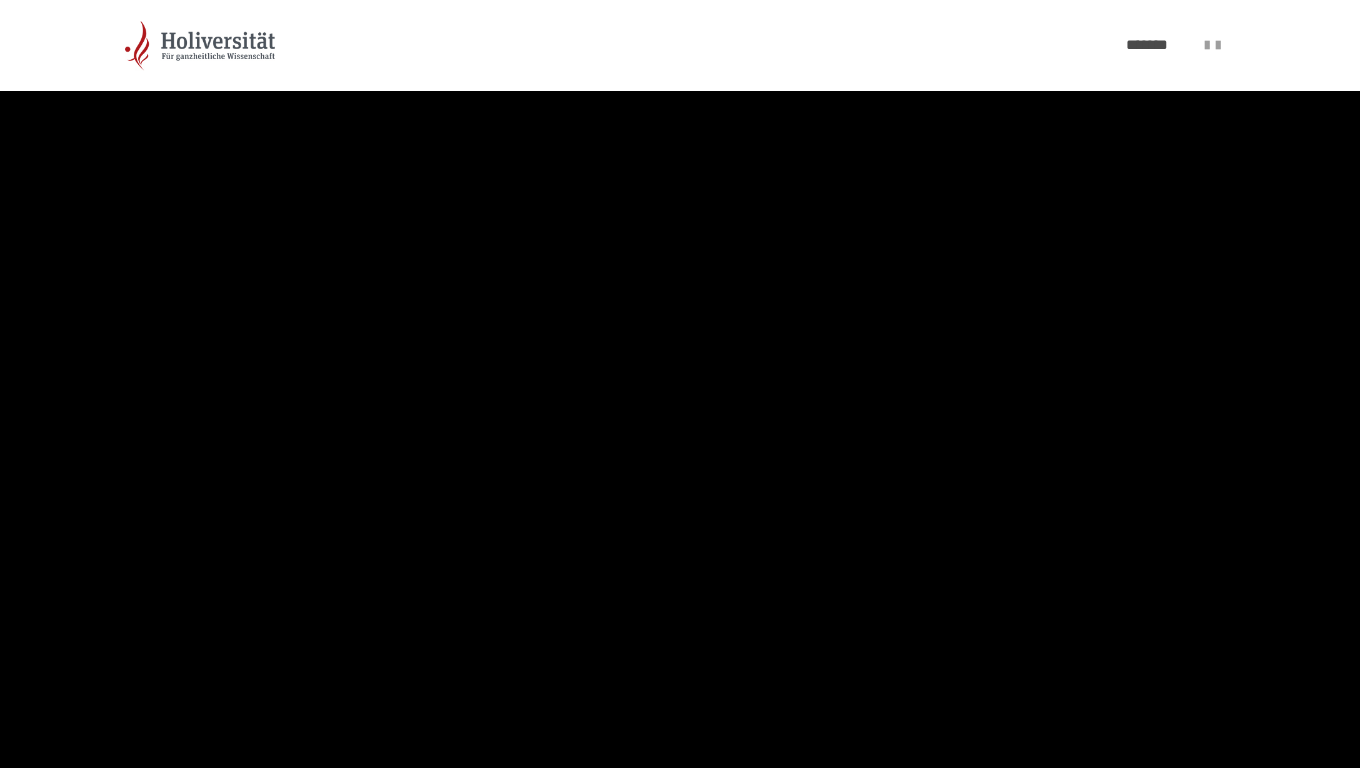 click at bounding box center (680, 384) 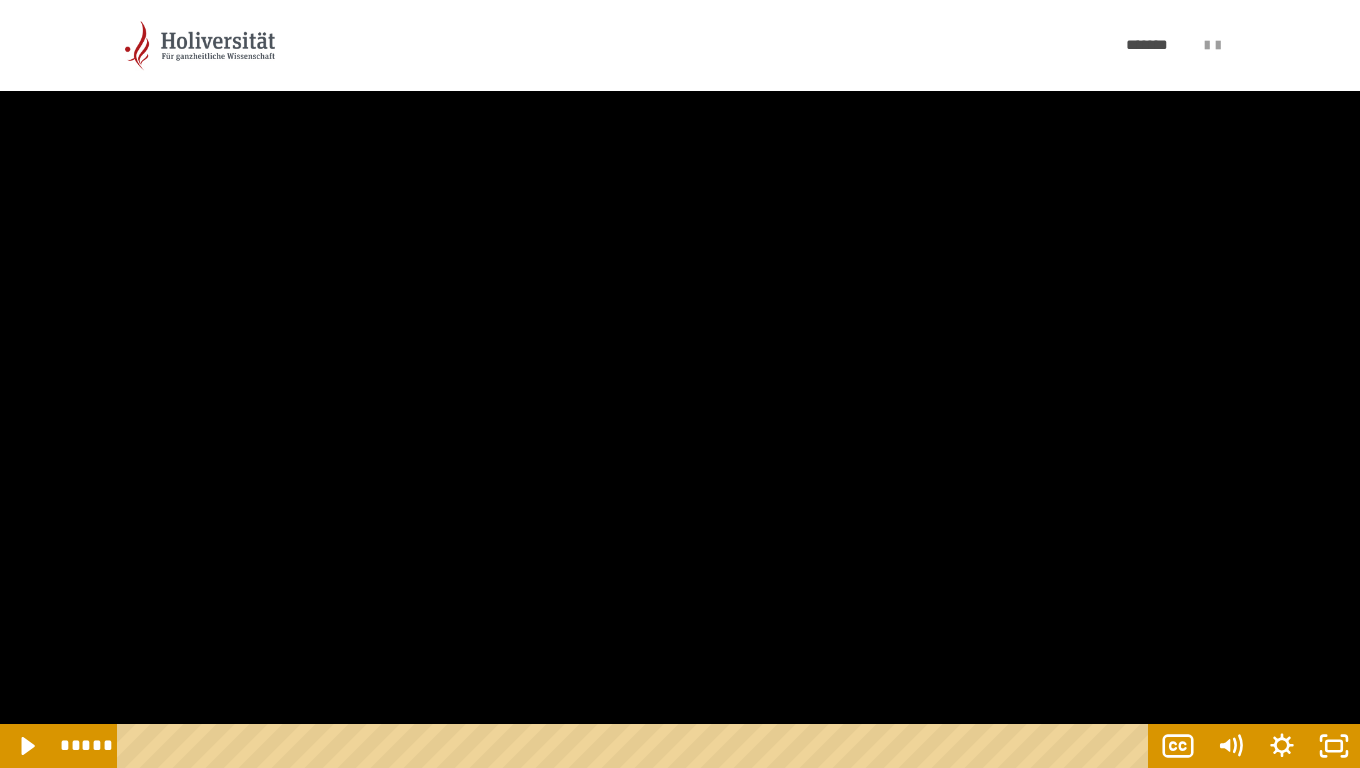 click at bounding box center (680, 384) 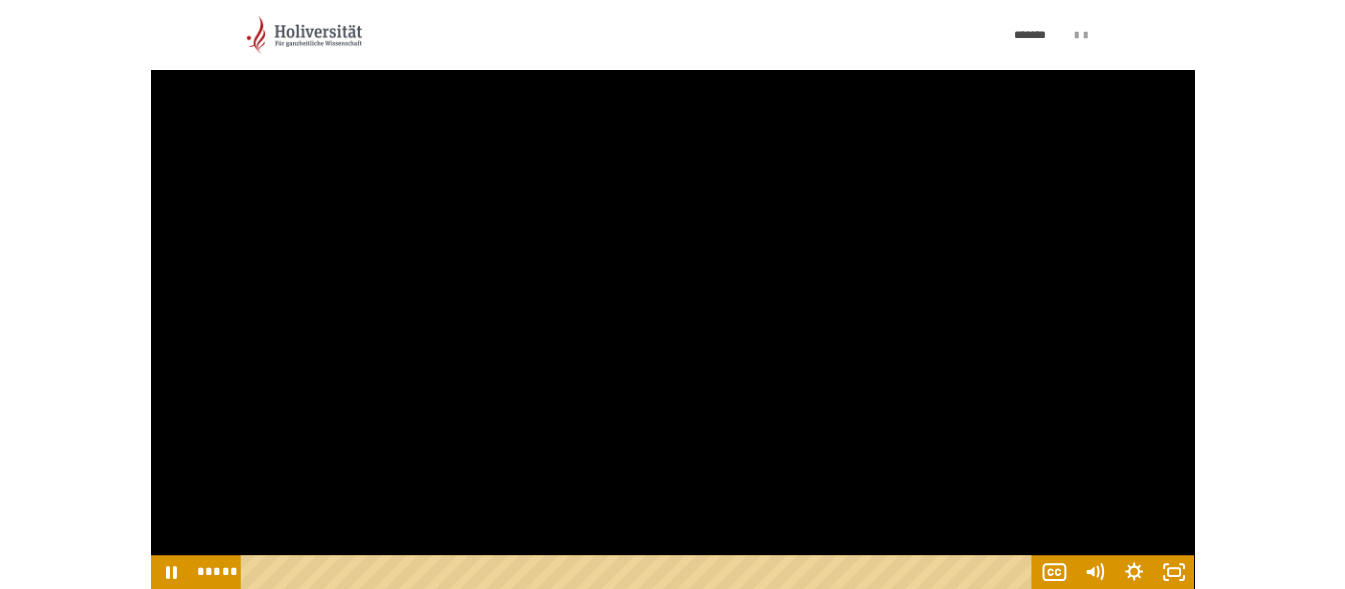 scroll, scrollTop: 7125, scrollLeft: 0, axis: vertical 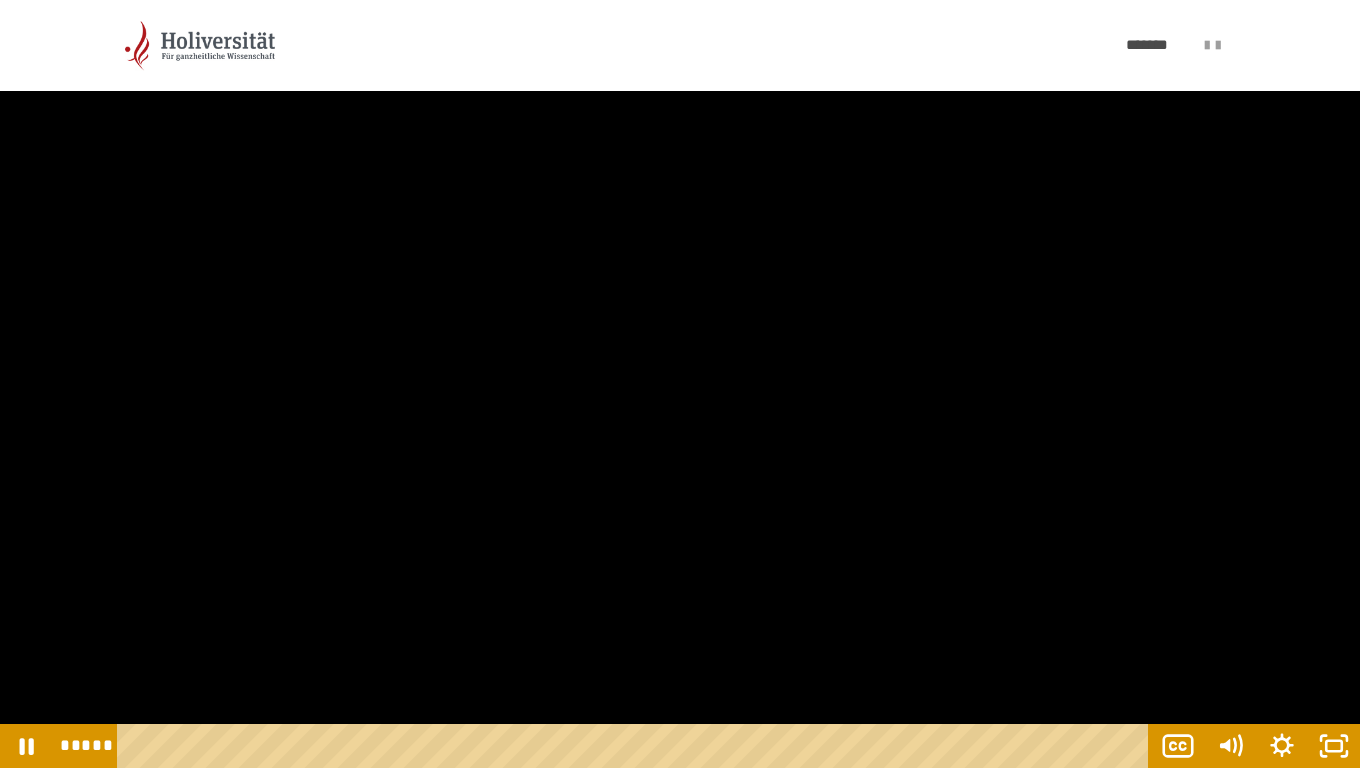 click at bounding box center (680, 384) 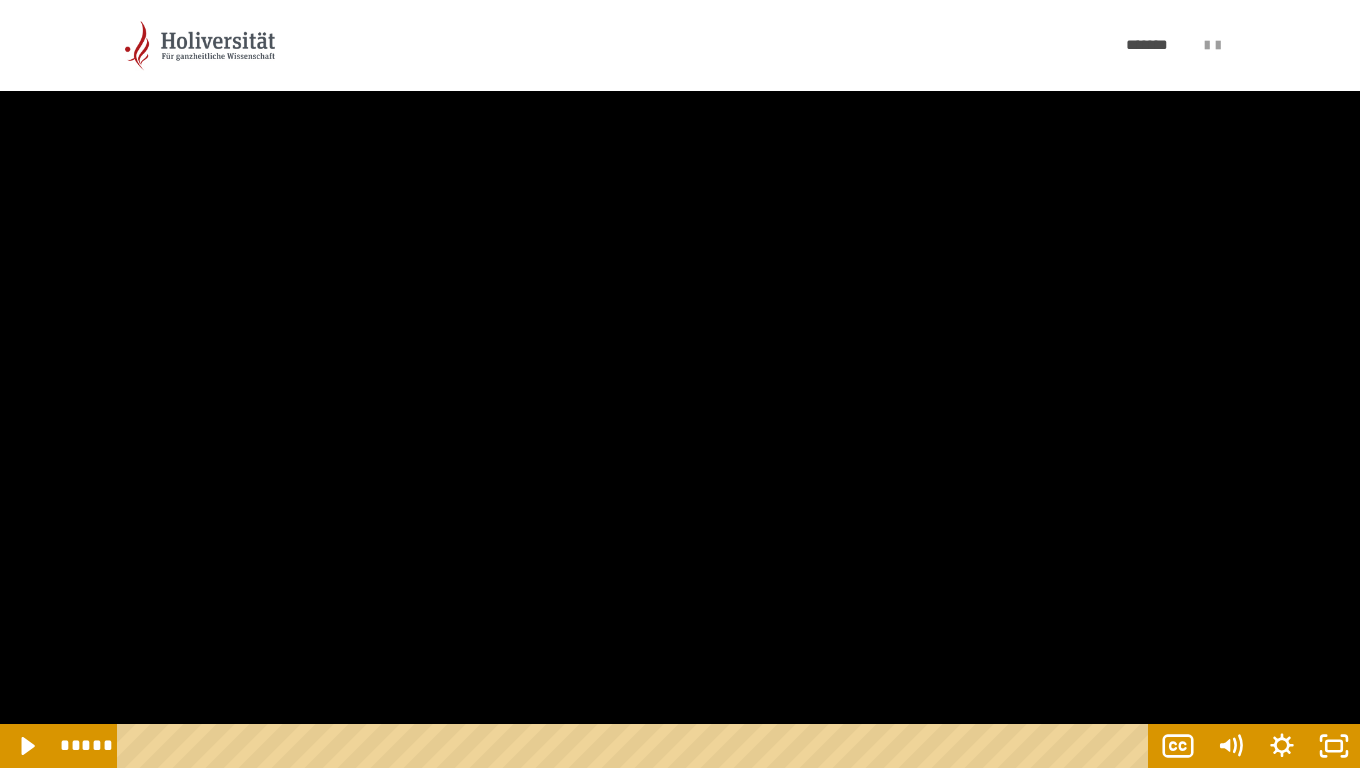 click at bounding box center [680, 384] 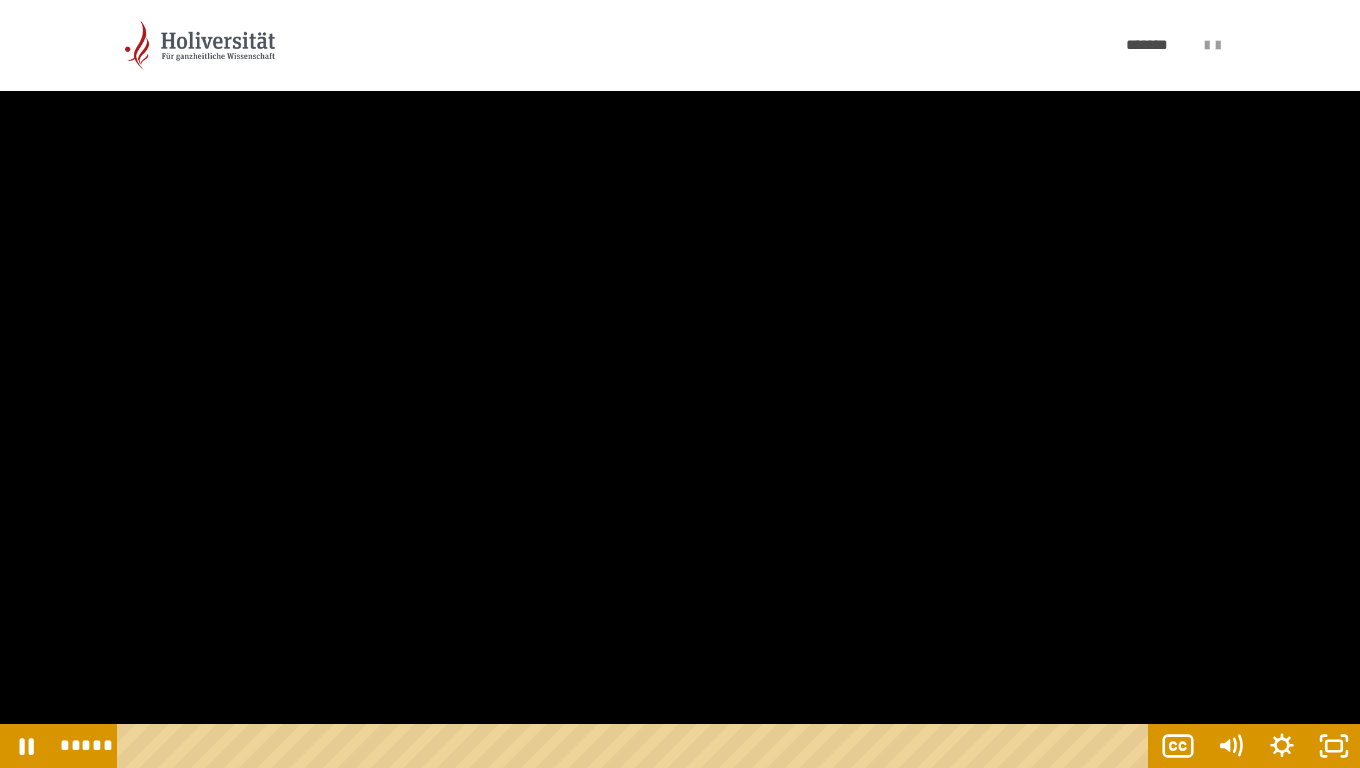 click at bounding box center [680, 384] 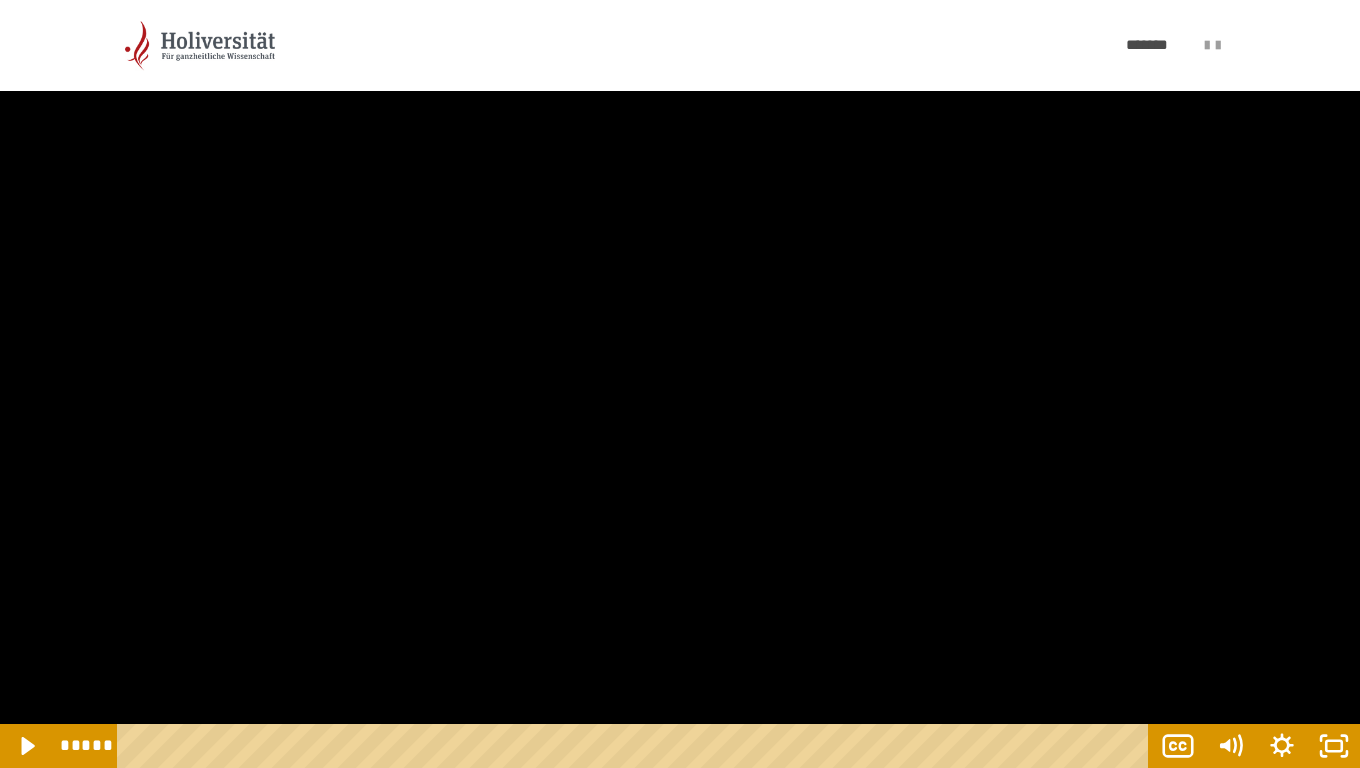click at bounding box center (680, 384) 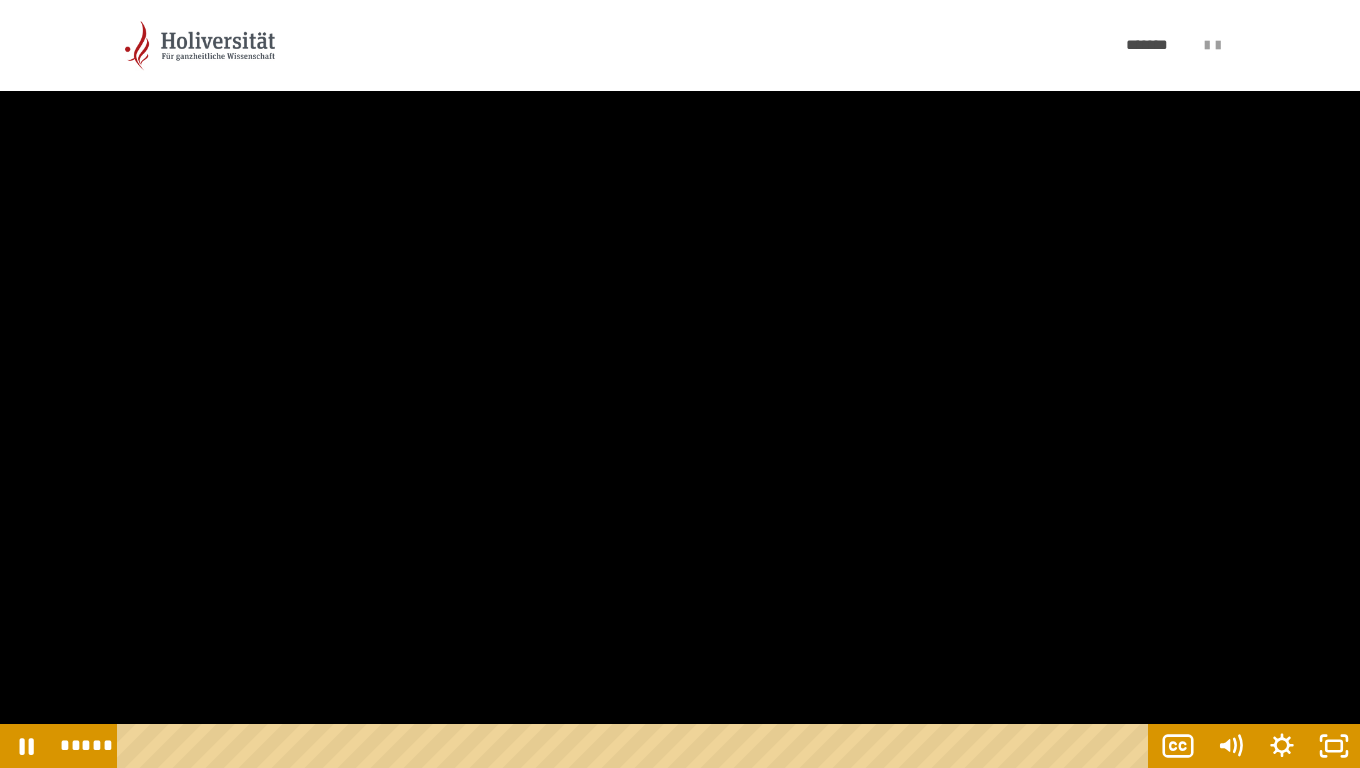 click at bounding box center (680, 384) 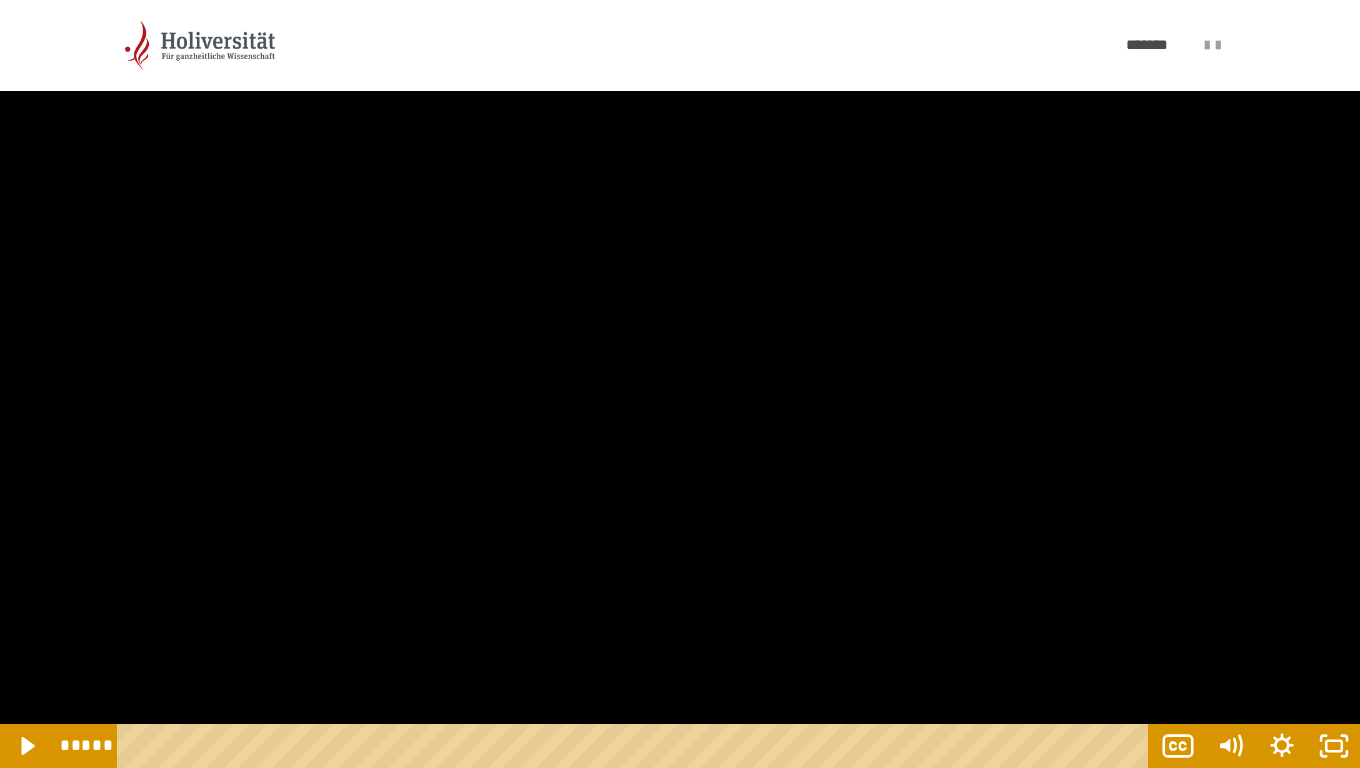 click at bounding box center (680, 384) 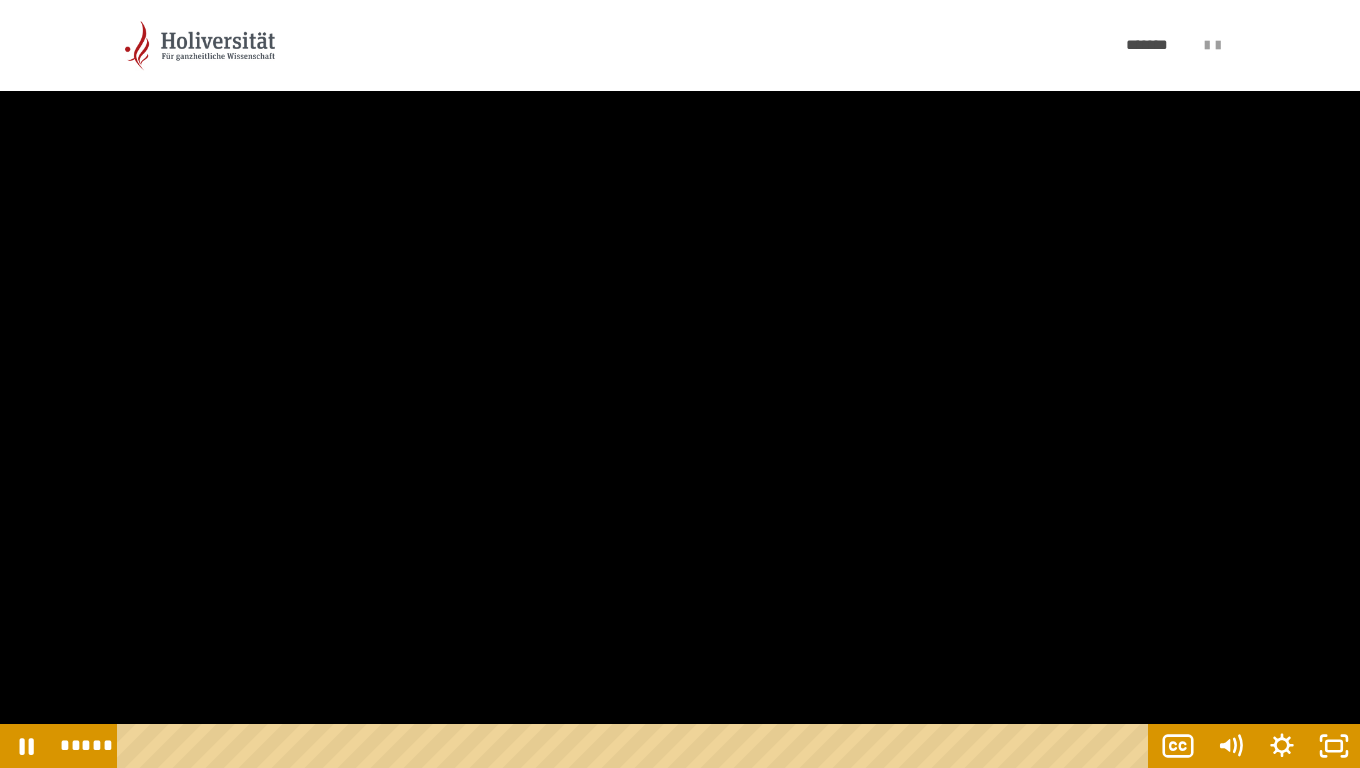 click at bounding box center (680, 384) 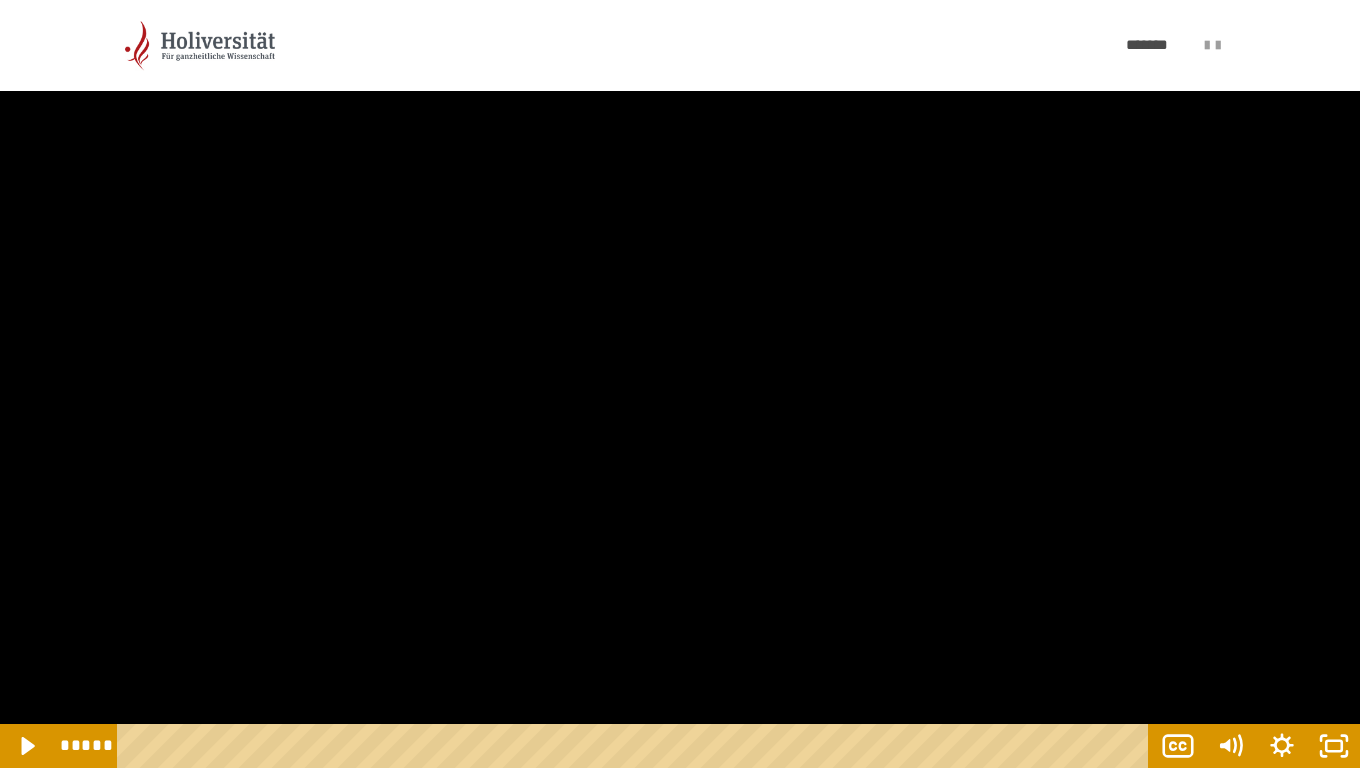 click at bounding box center (680, 384) 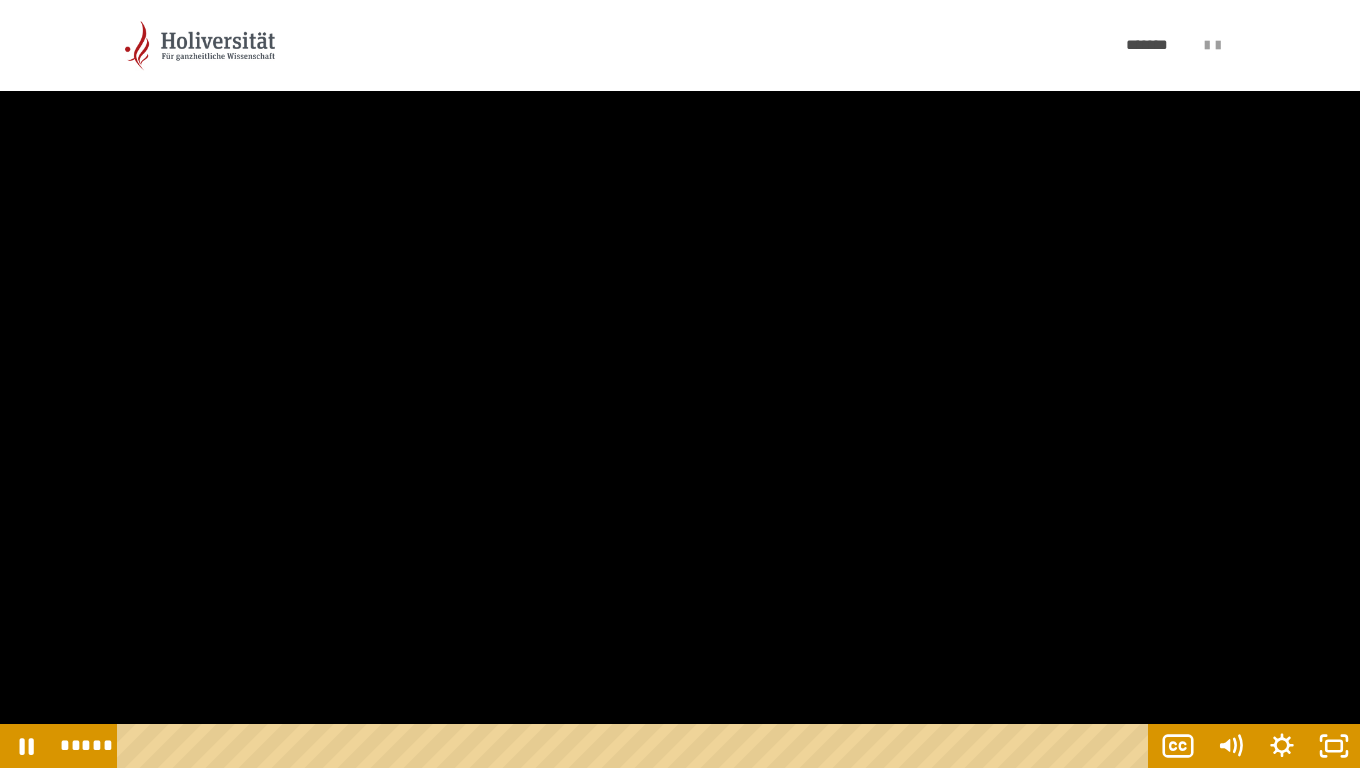 click at bounding box center [680, 384] 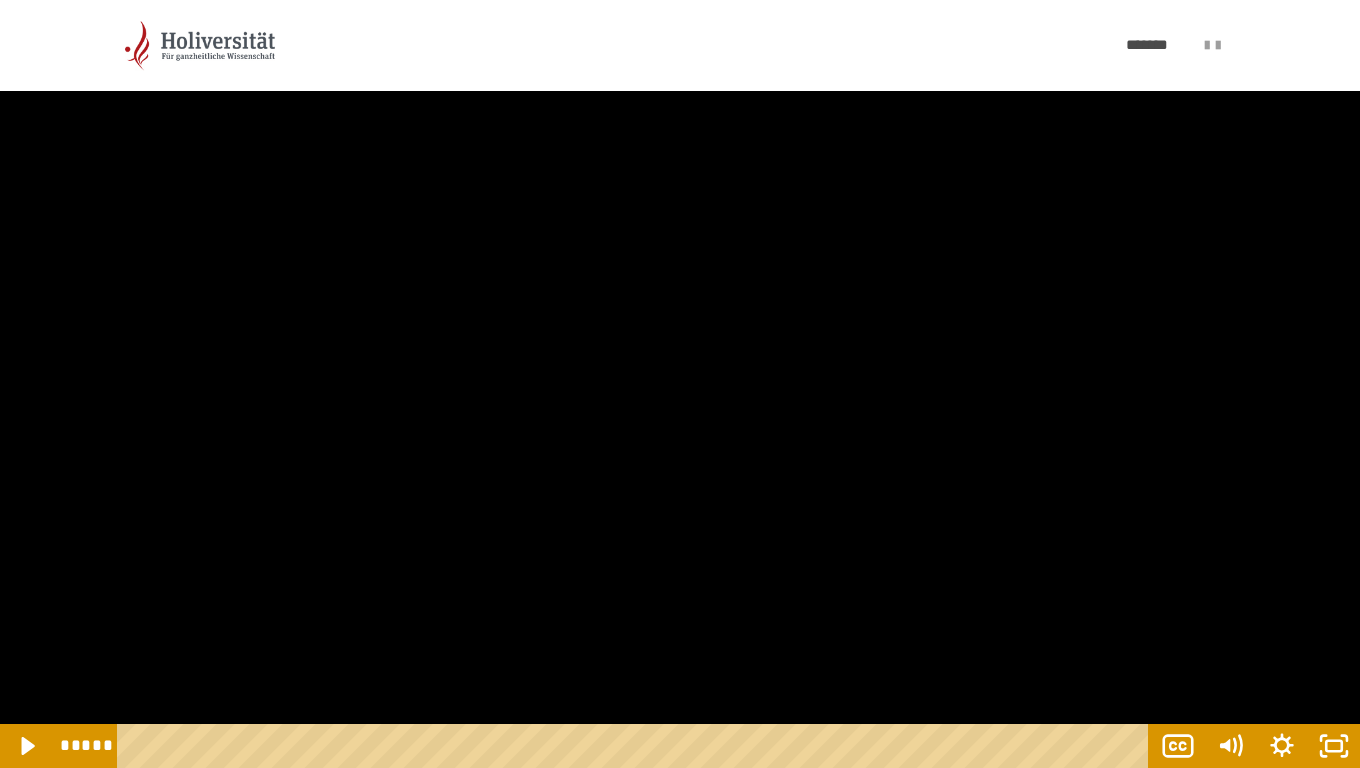 click at bounding box center [680, 384] 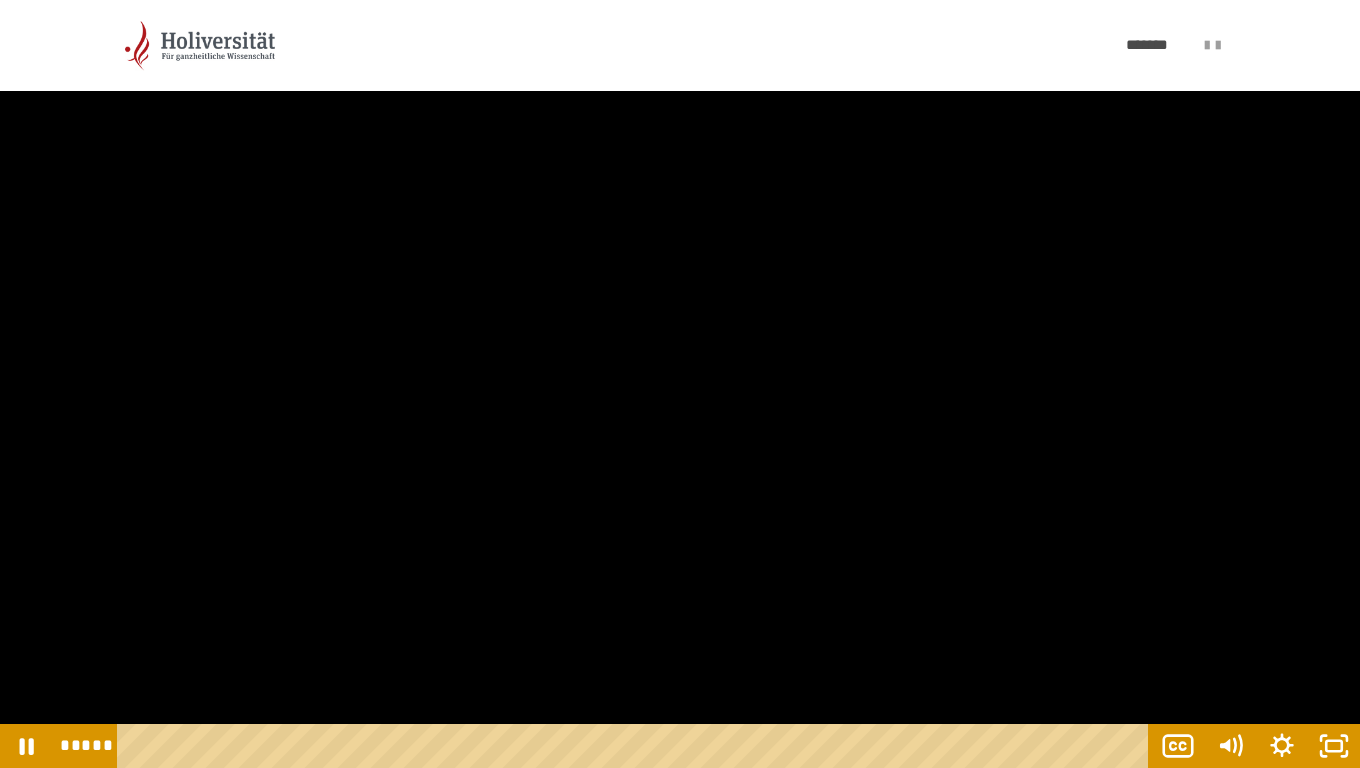 click at bounding box center [680, 384] 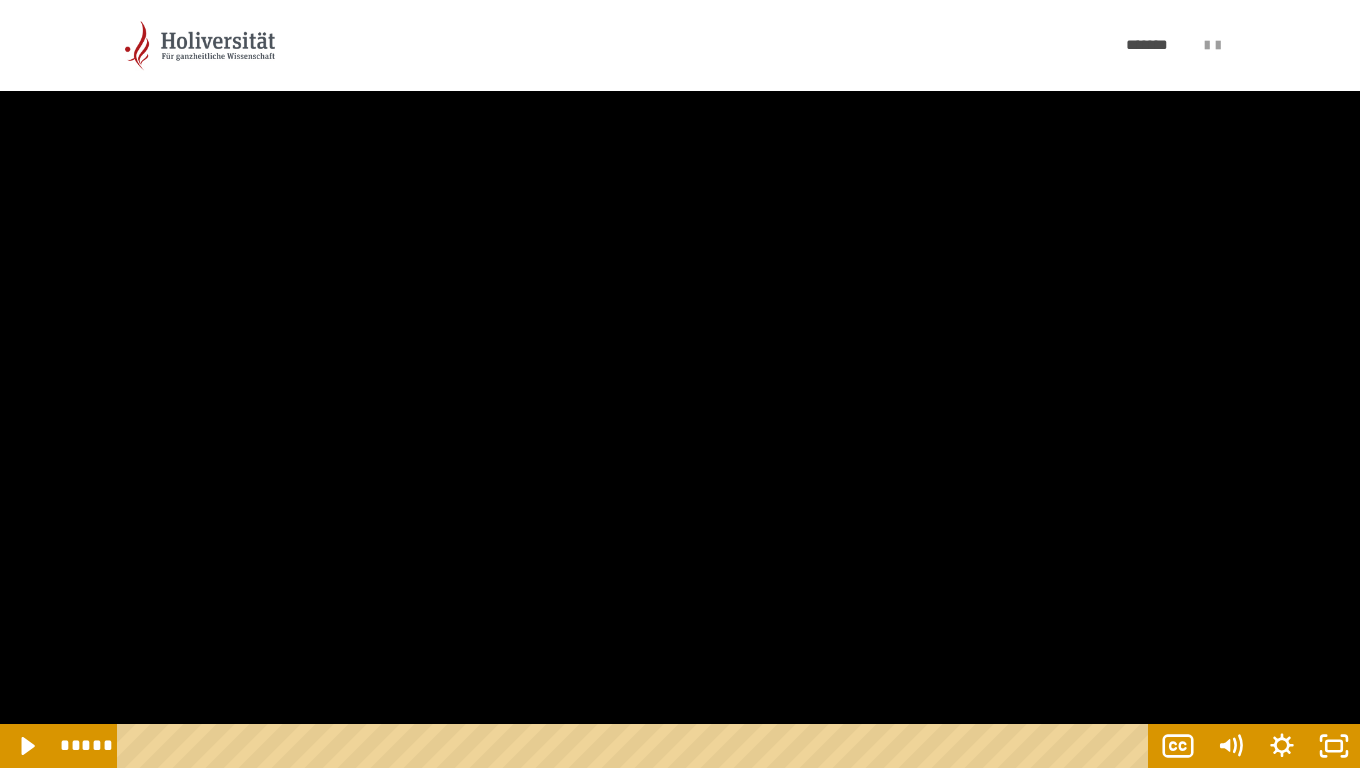 click at bounding box center (680, 384) 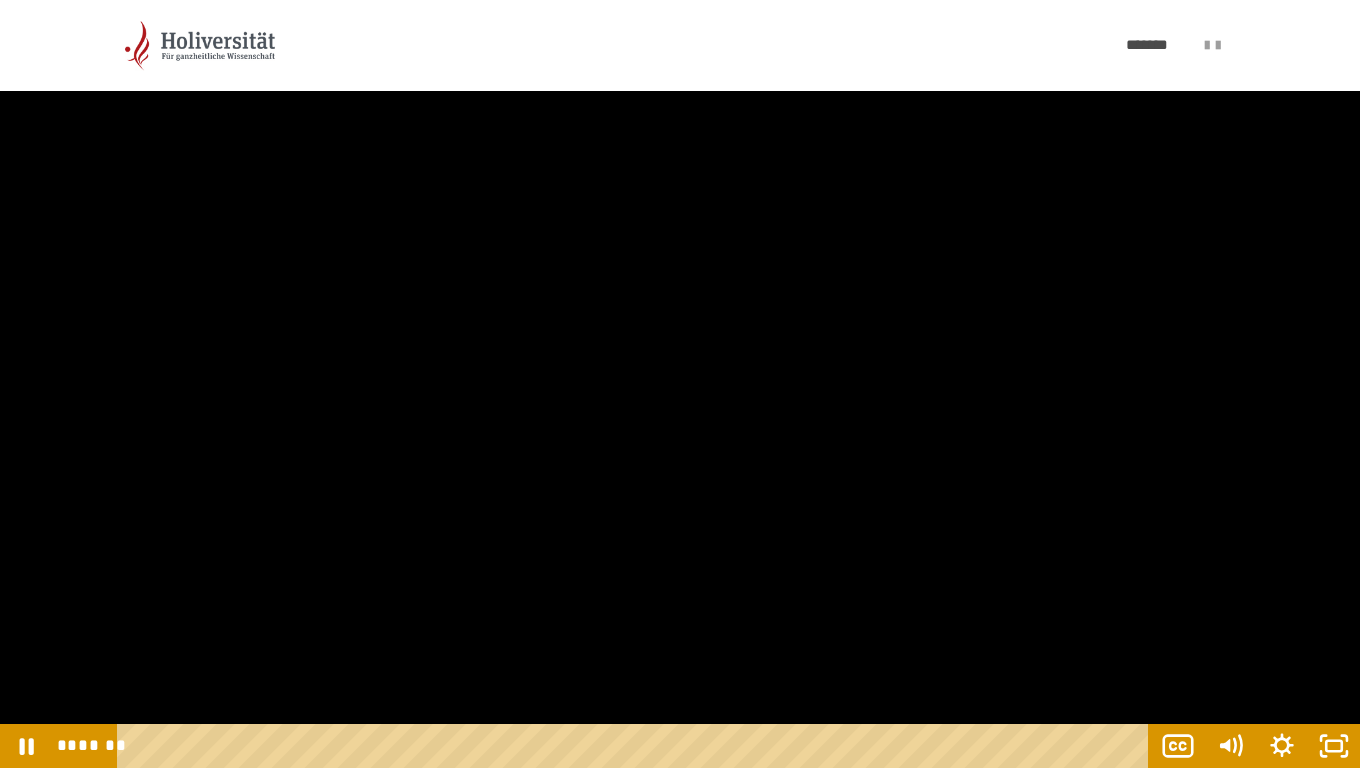 click at bounding box center (680, 384) 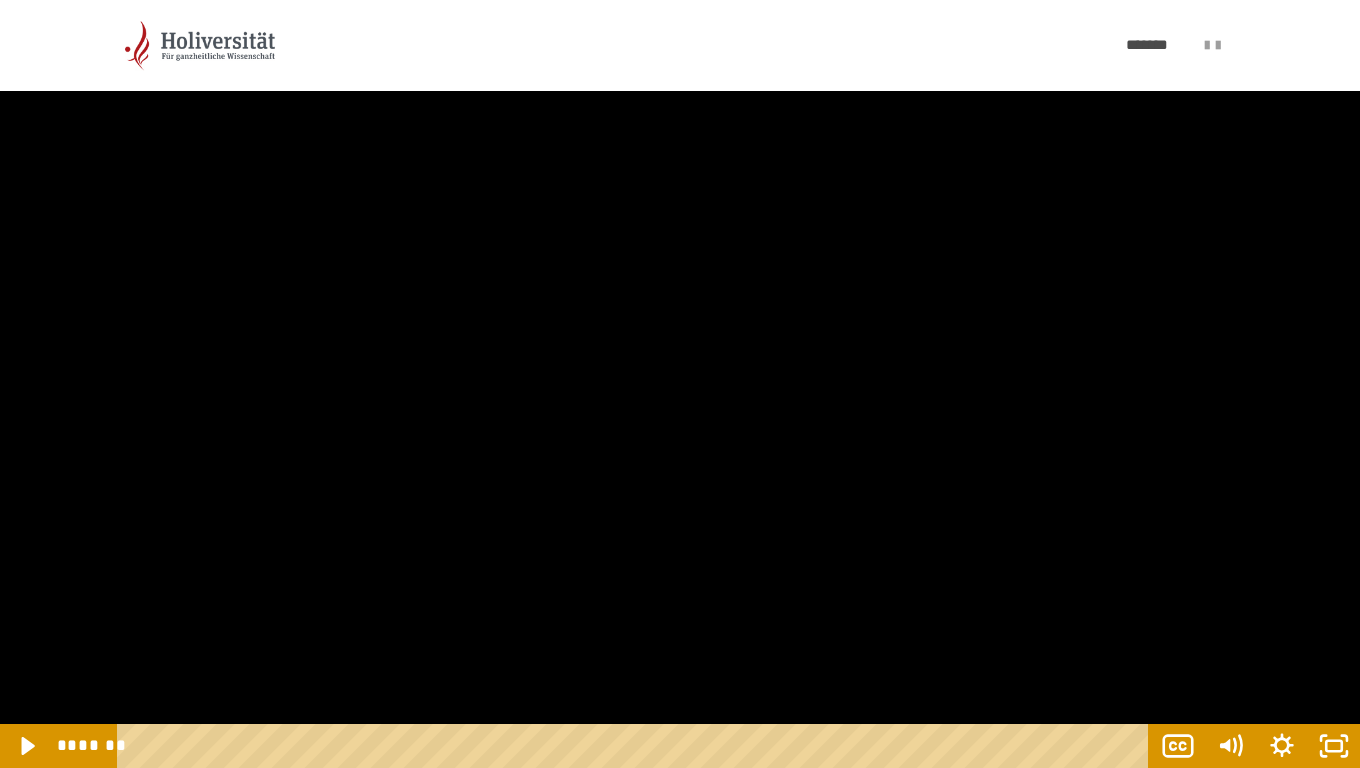 click at bounding box center (680, 384) 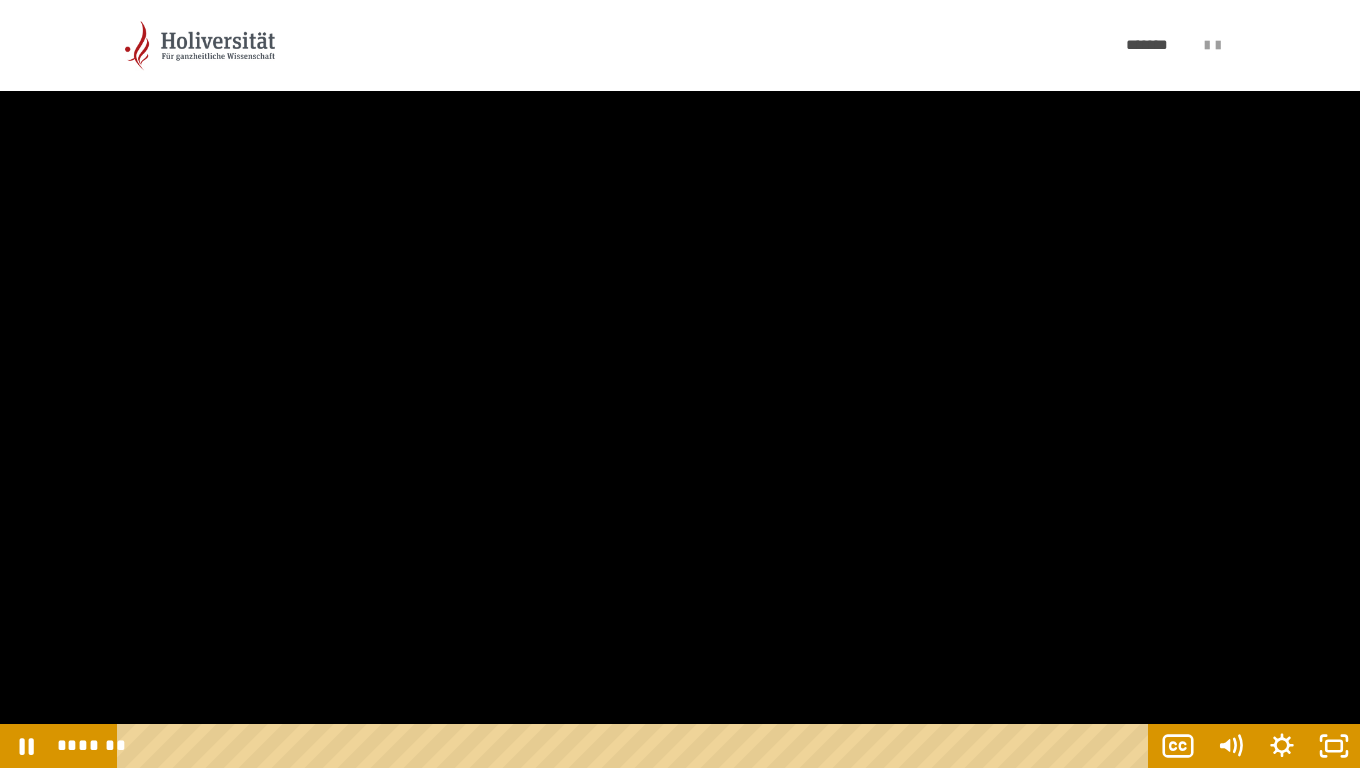click at bounding box center (680, 384) 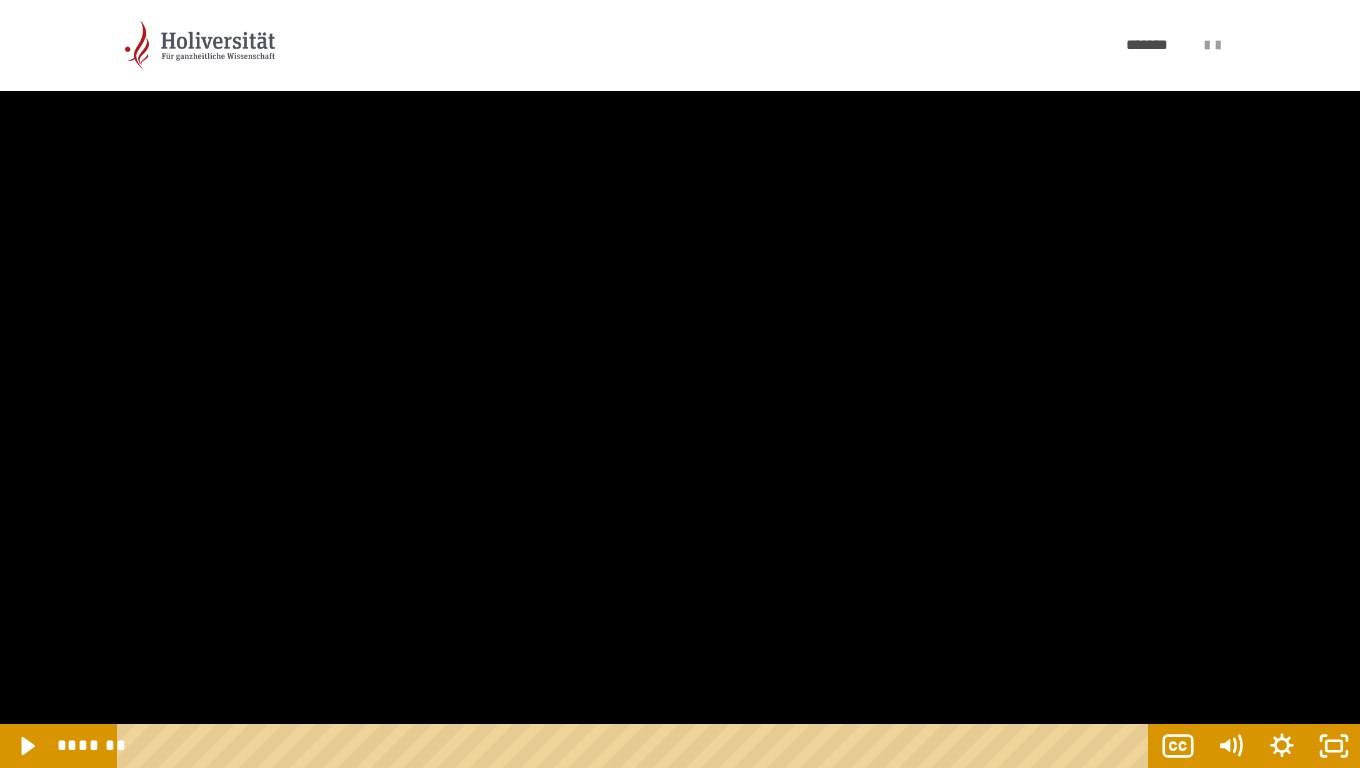 click at bounding box center (680, 384) 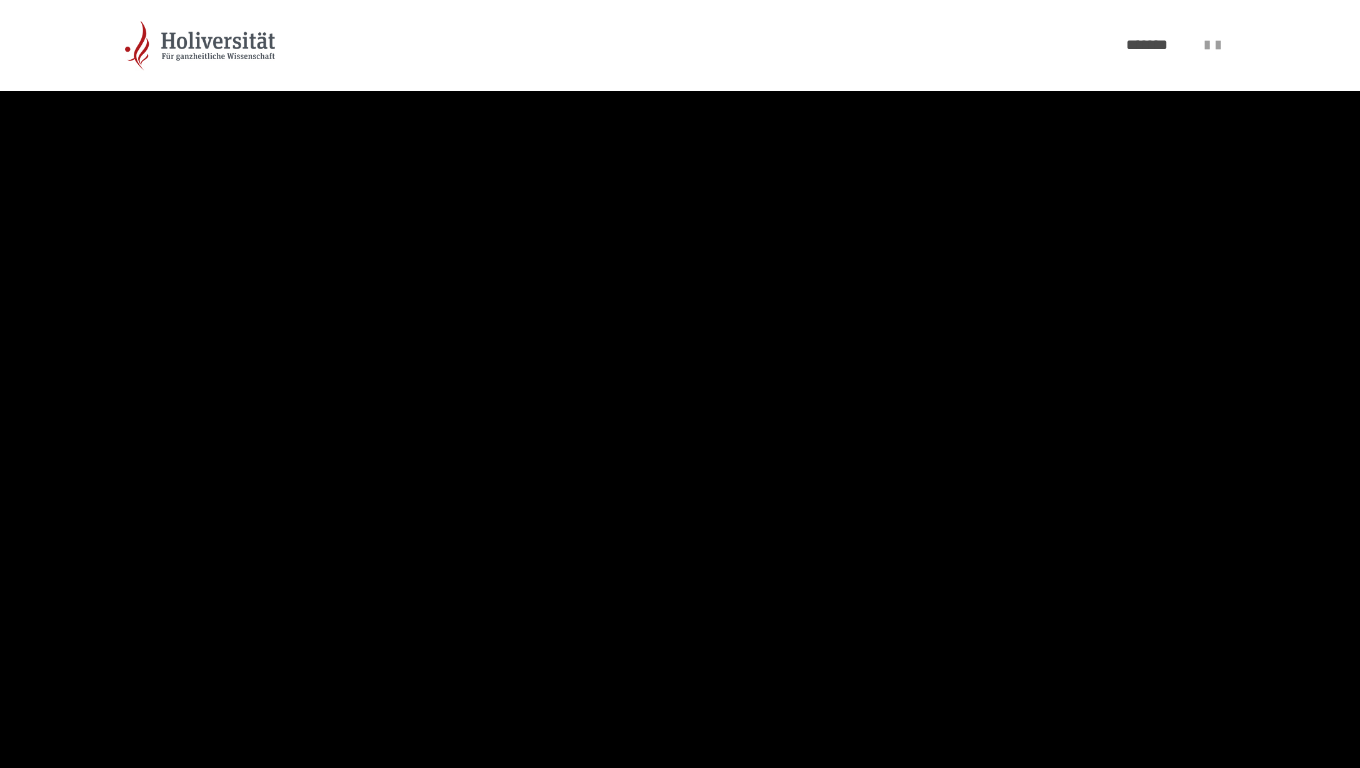 type 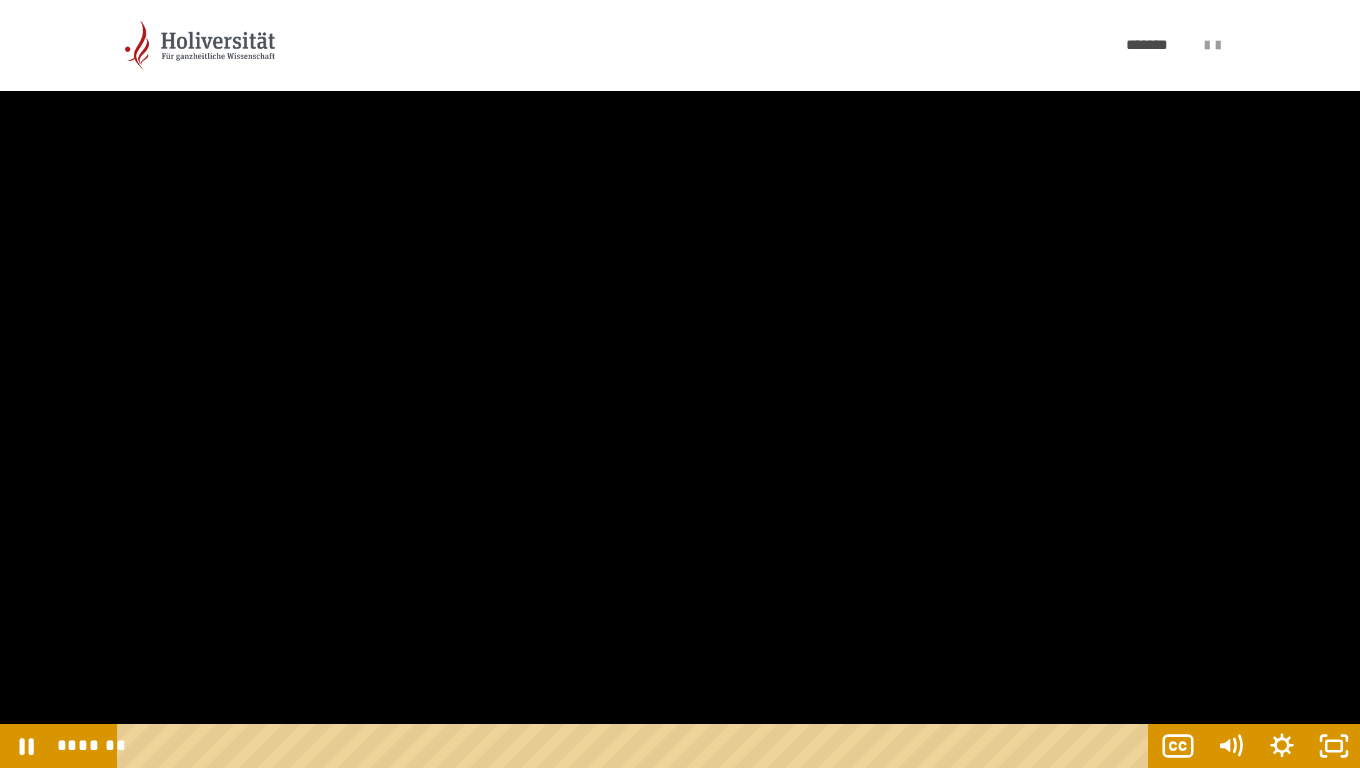 click at bounding box center [680, 384] 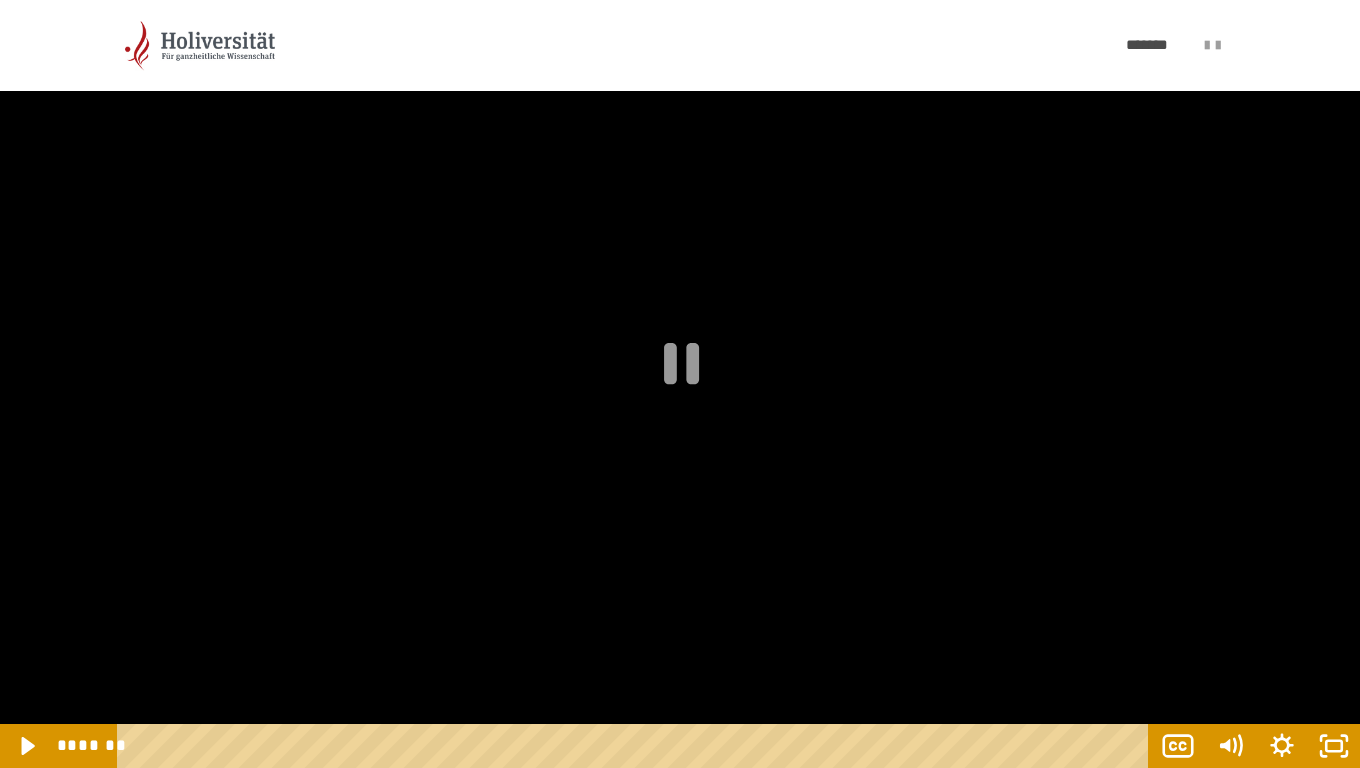 click at bounding box center [680, 384] 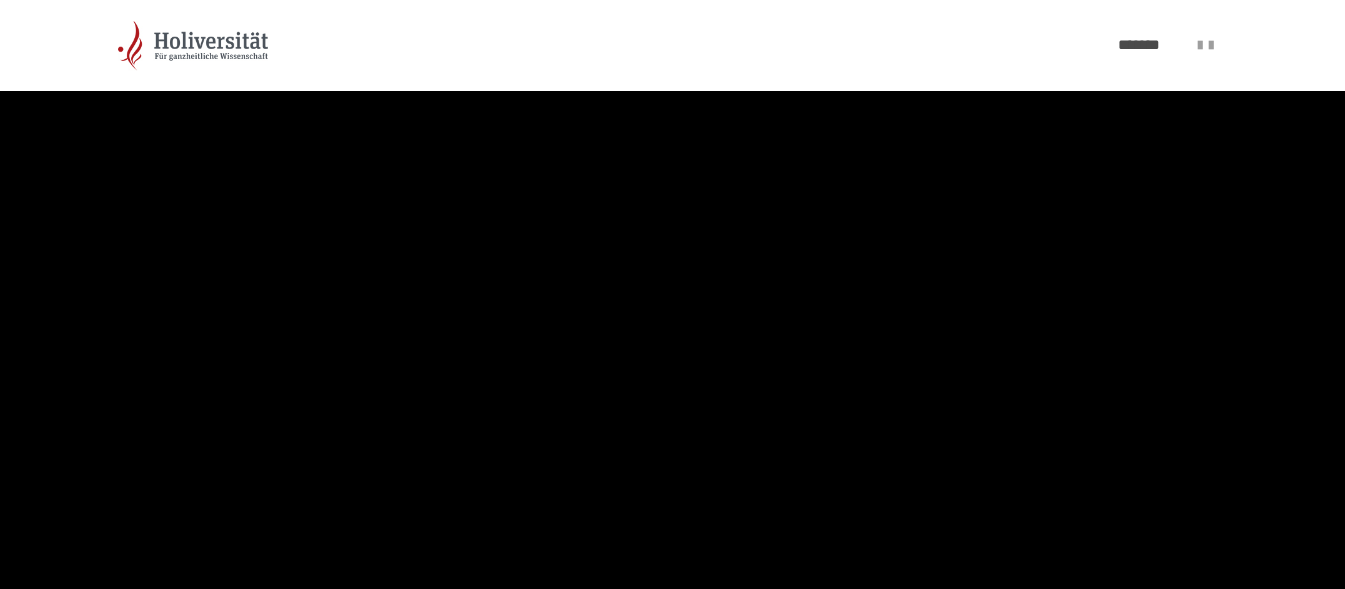 scroll, scrollTop: 7304, scrollLeft: 0, axis: vertical 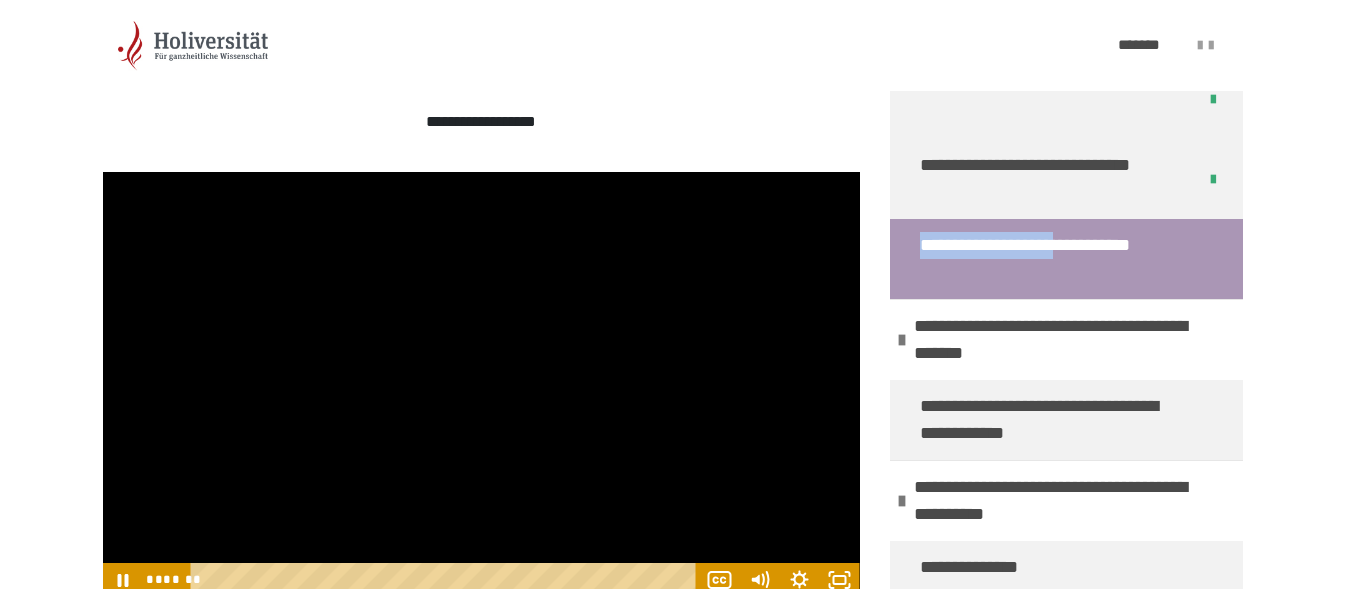 click at bounding box center (481, 385) 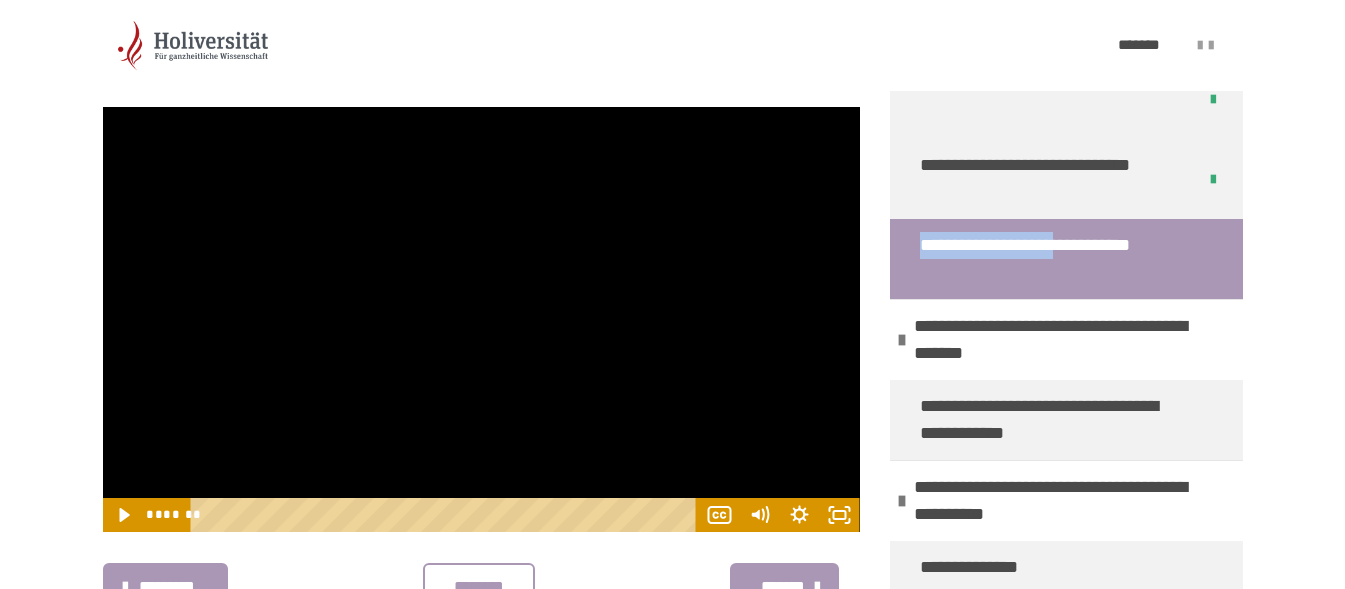 scroll, scrollTop: 481, scrollLeft: 0, axis: vertical 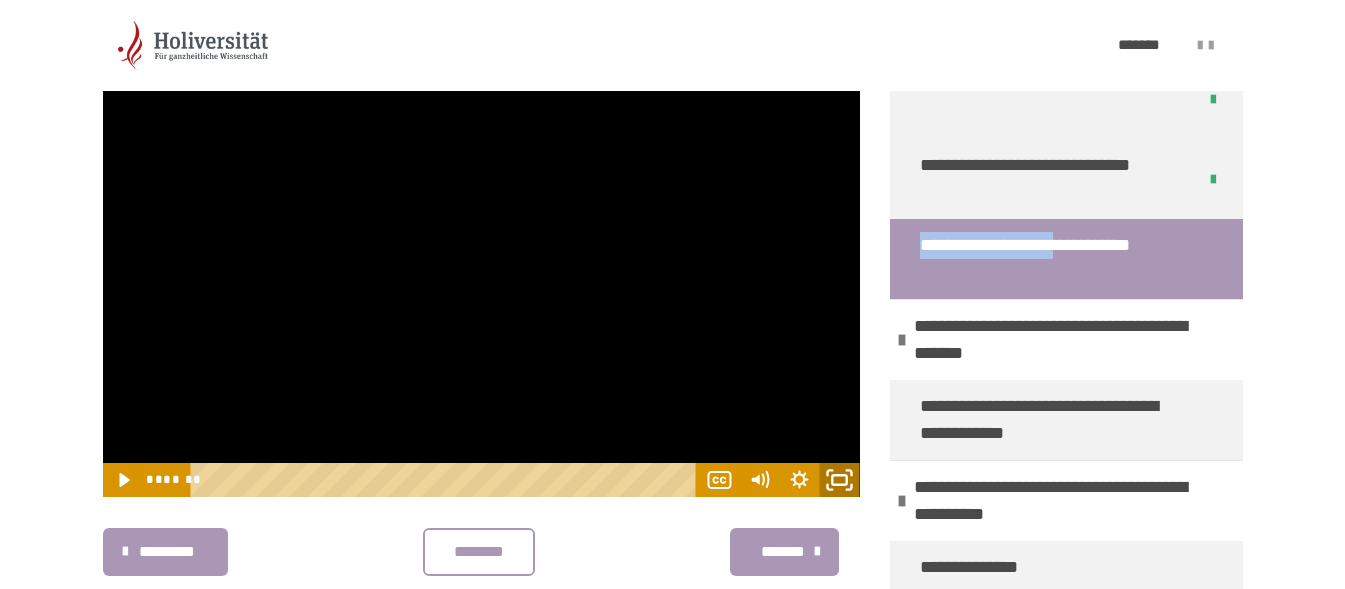 click 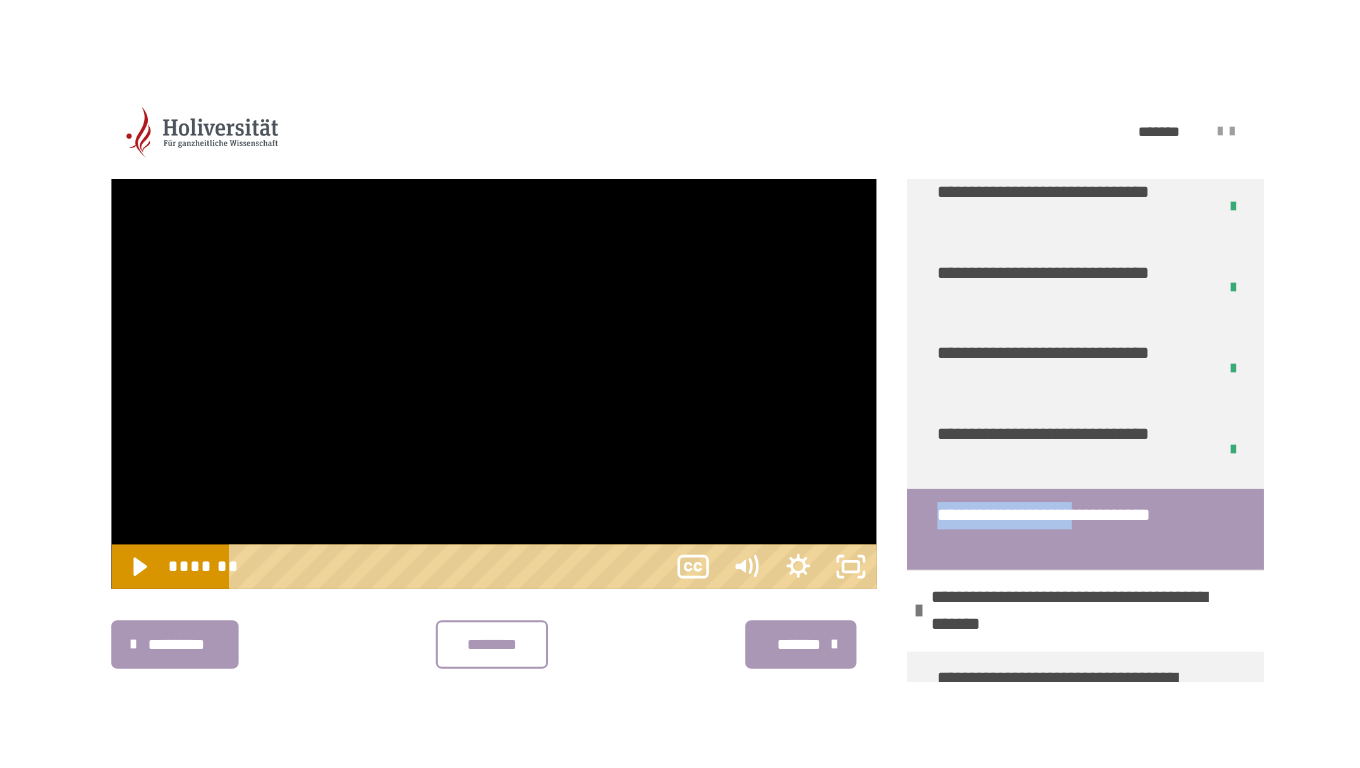 scroll, scrollTop: 401, scrollLeft: 0, axis: vertical 